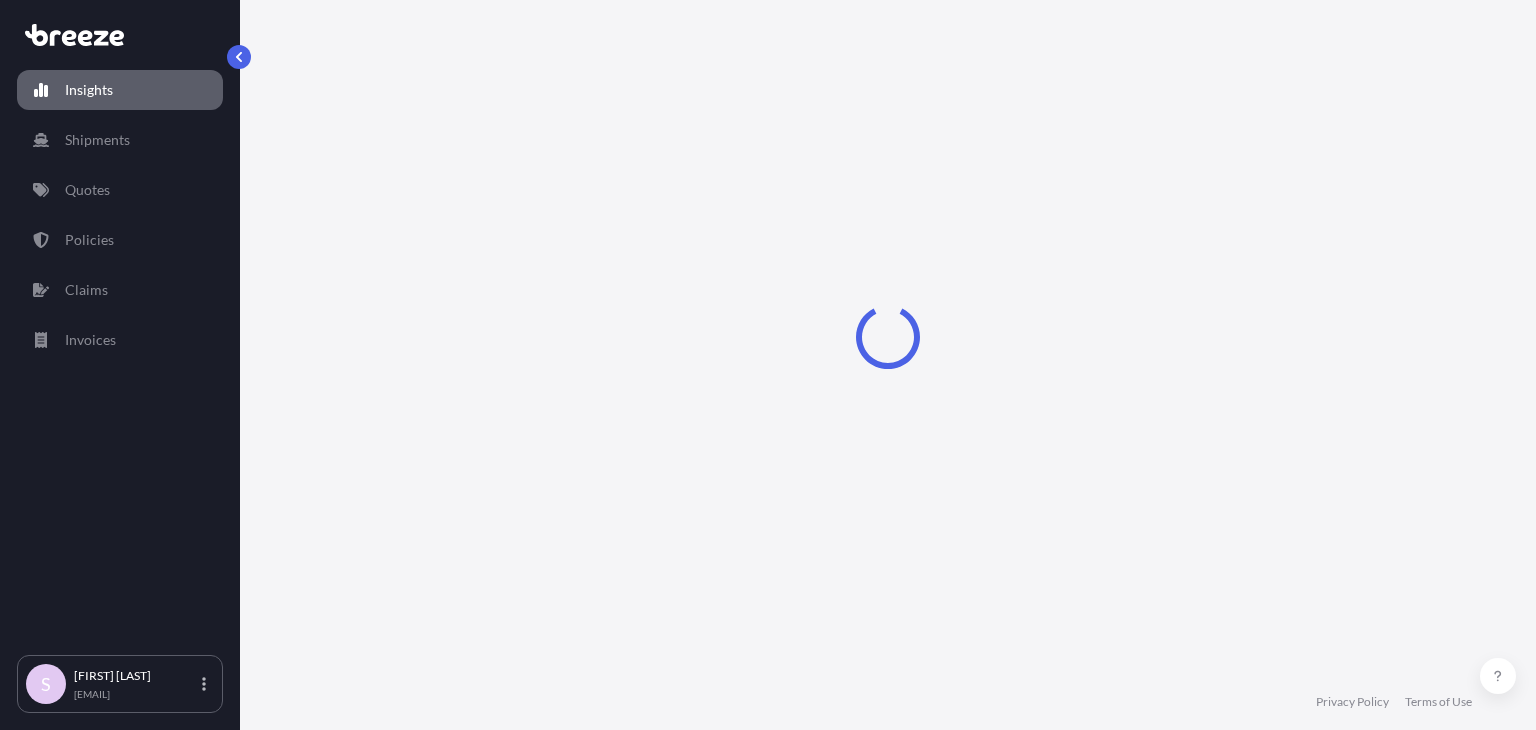 scroll, scrollTop: 0, scrollLeft: 0, axis: both 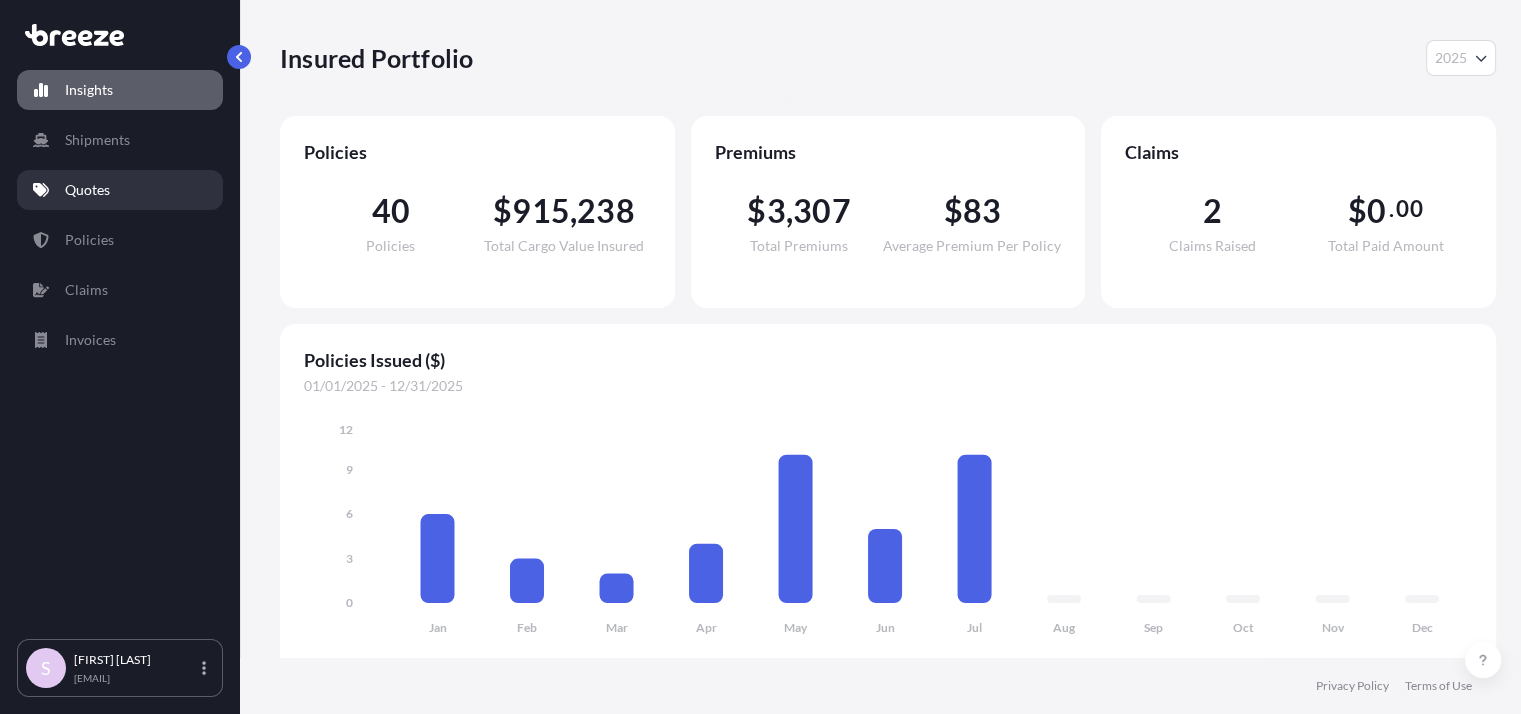 click on "Quotes" at bounding box center [87, 190] 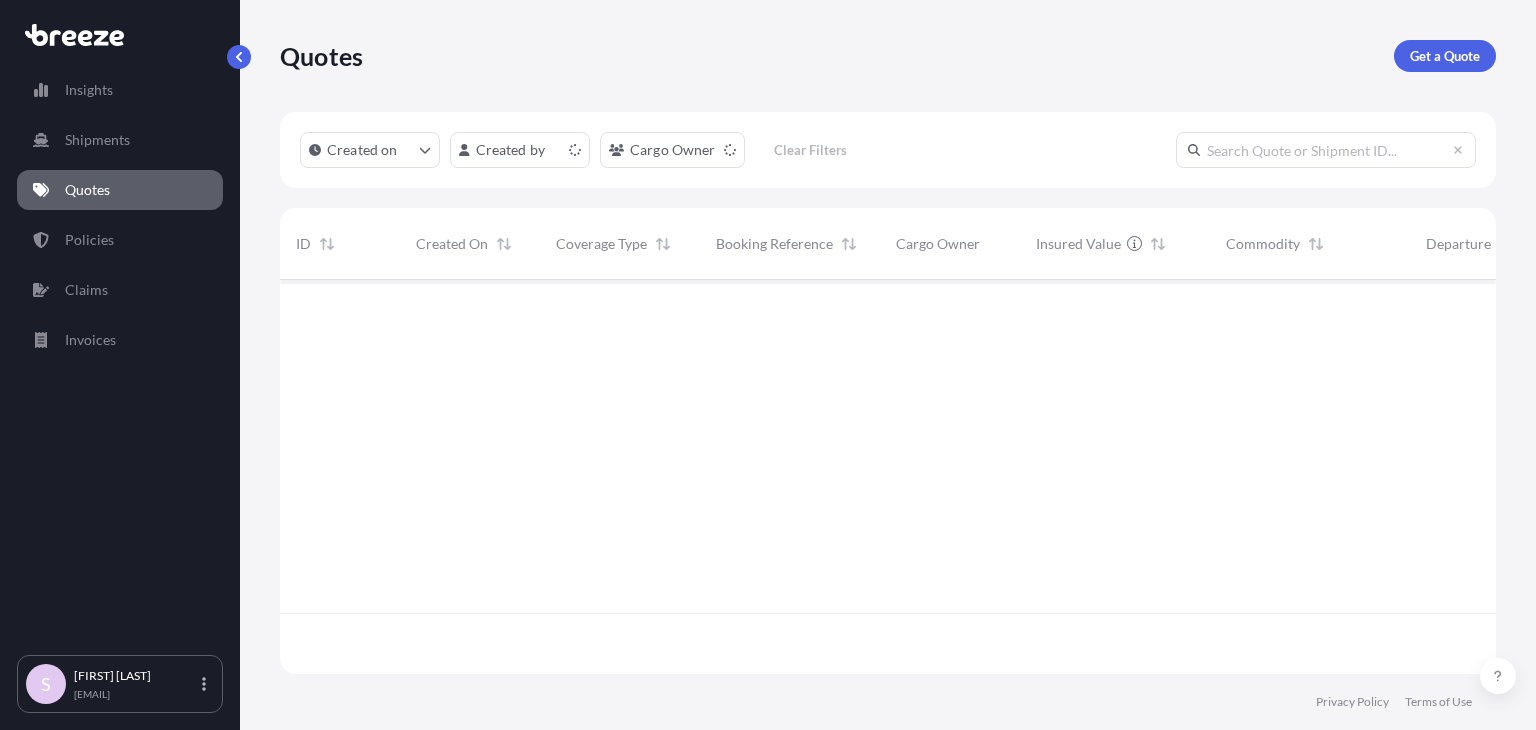 scroll, scrollTop: 389, scrollLeft: 1200, axis: both 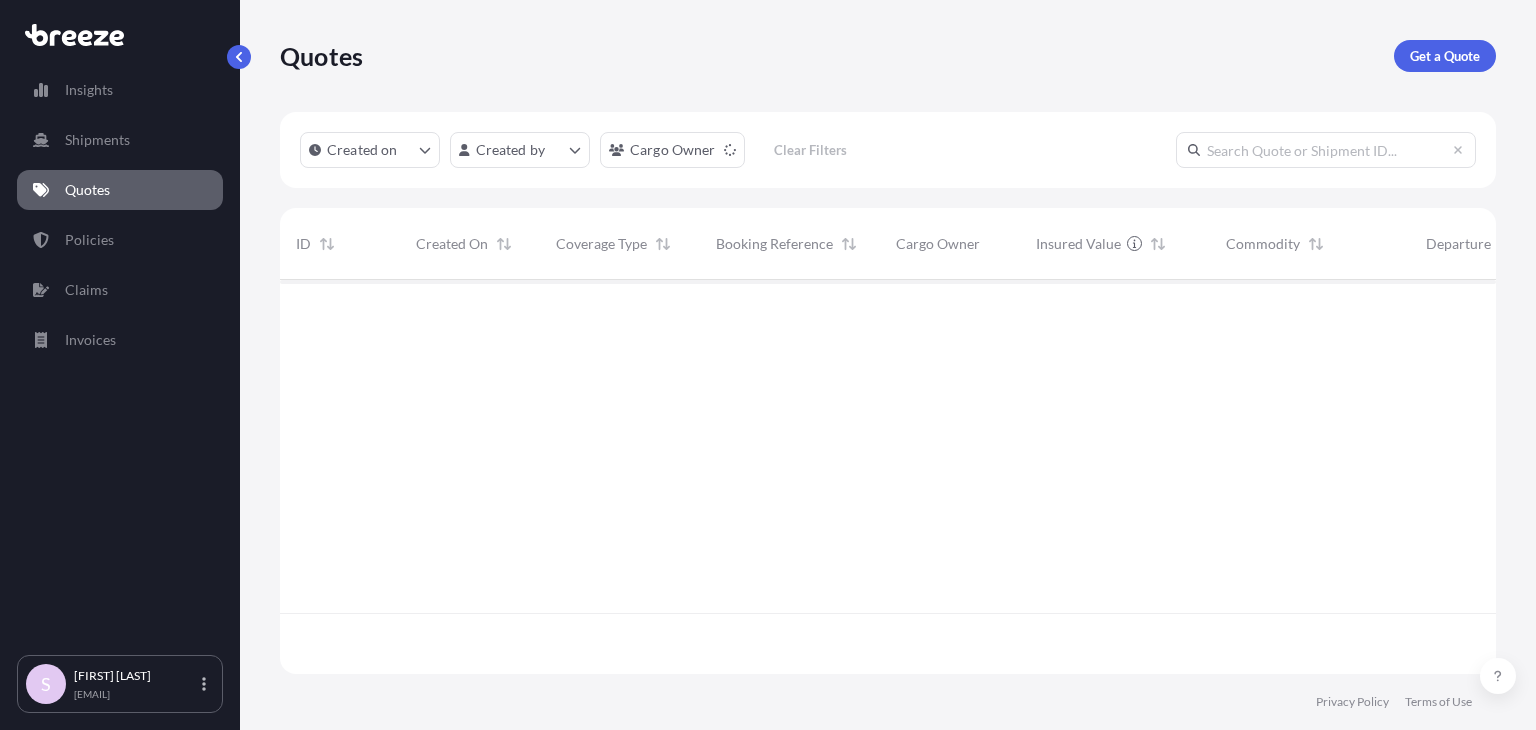 click at bounding box center [1326, 150] 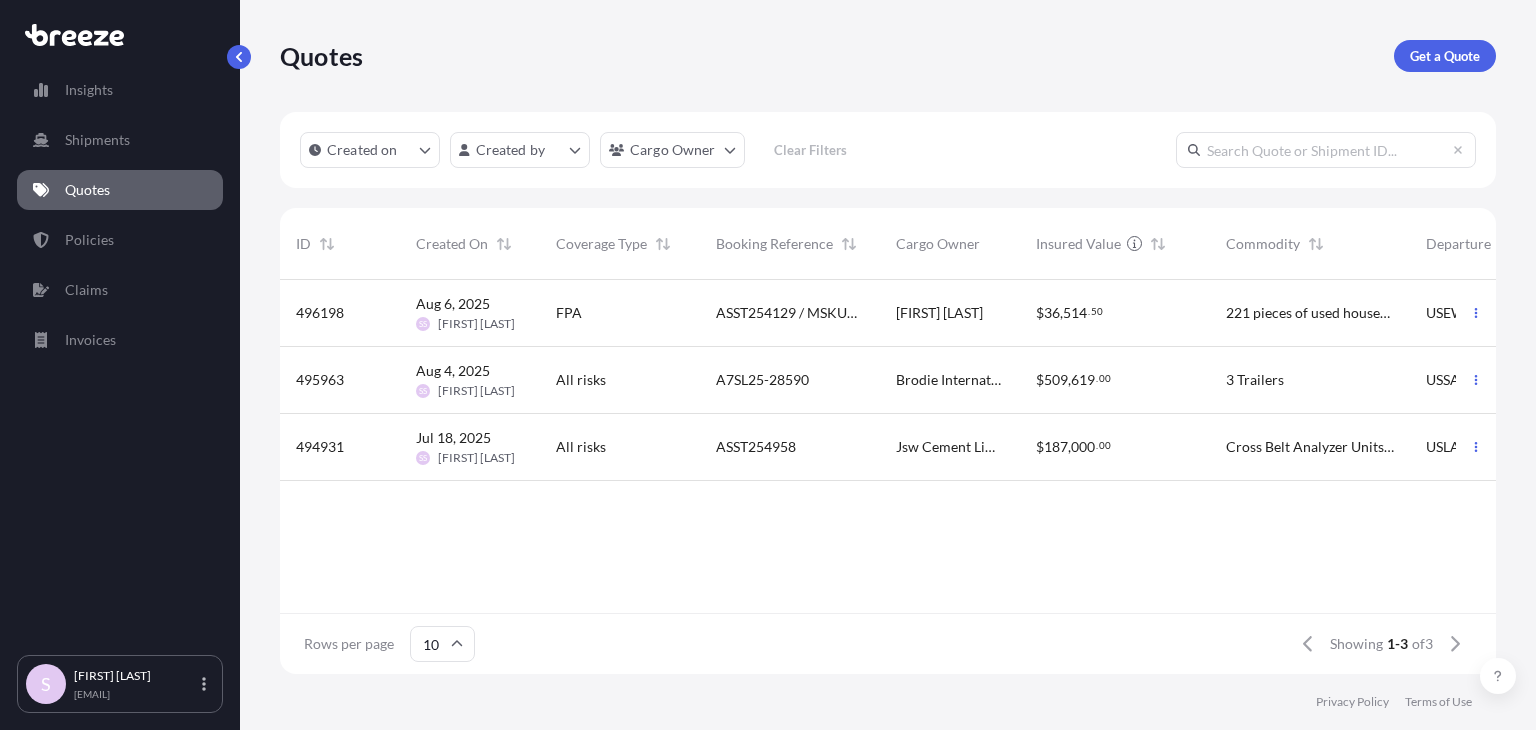 paste on "496198" 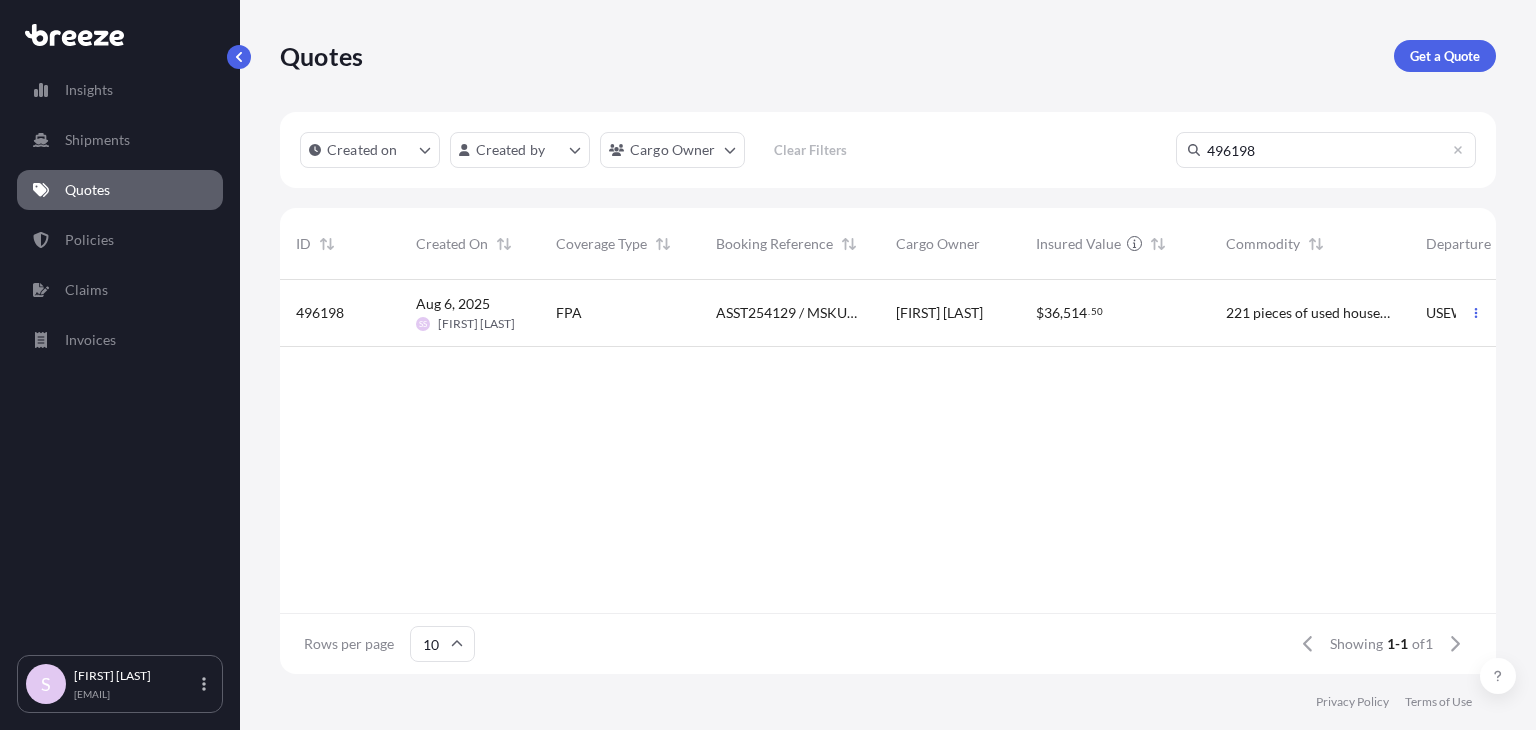 type on "496198" 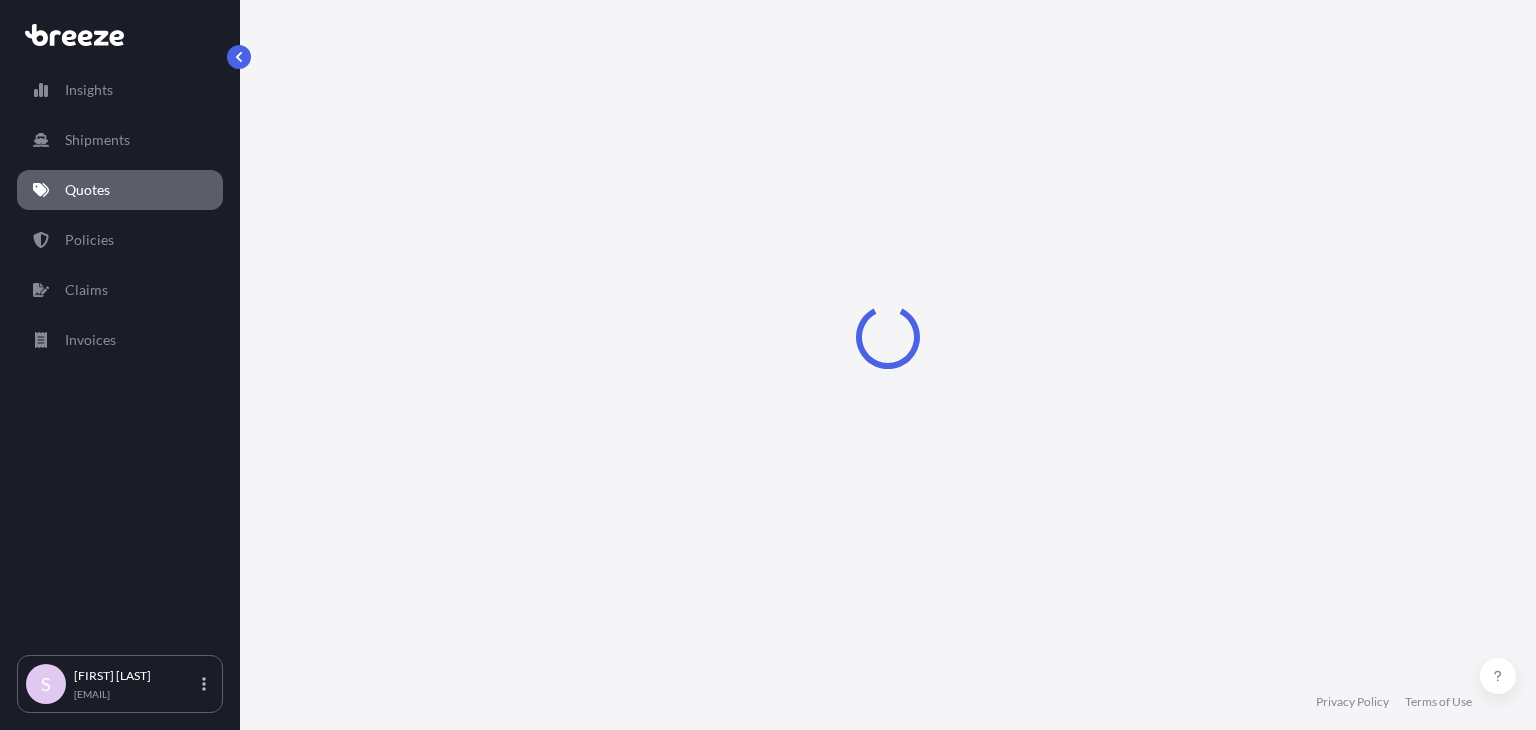 select on "Sea" 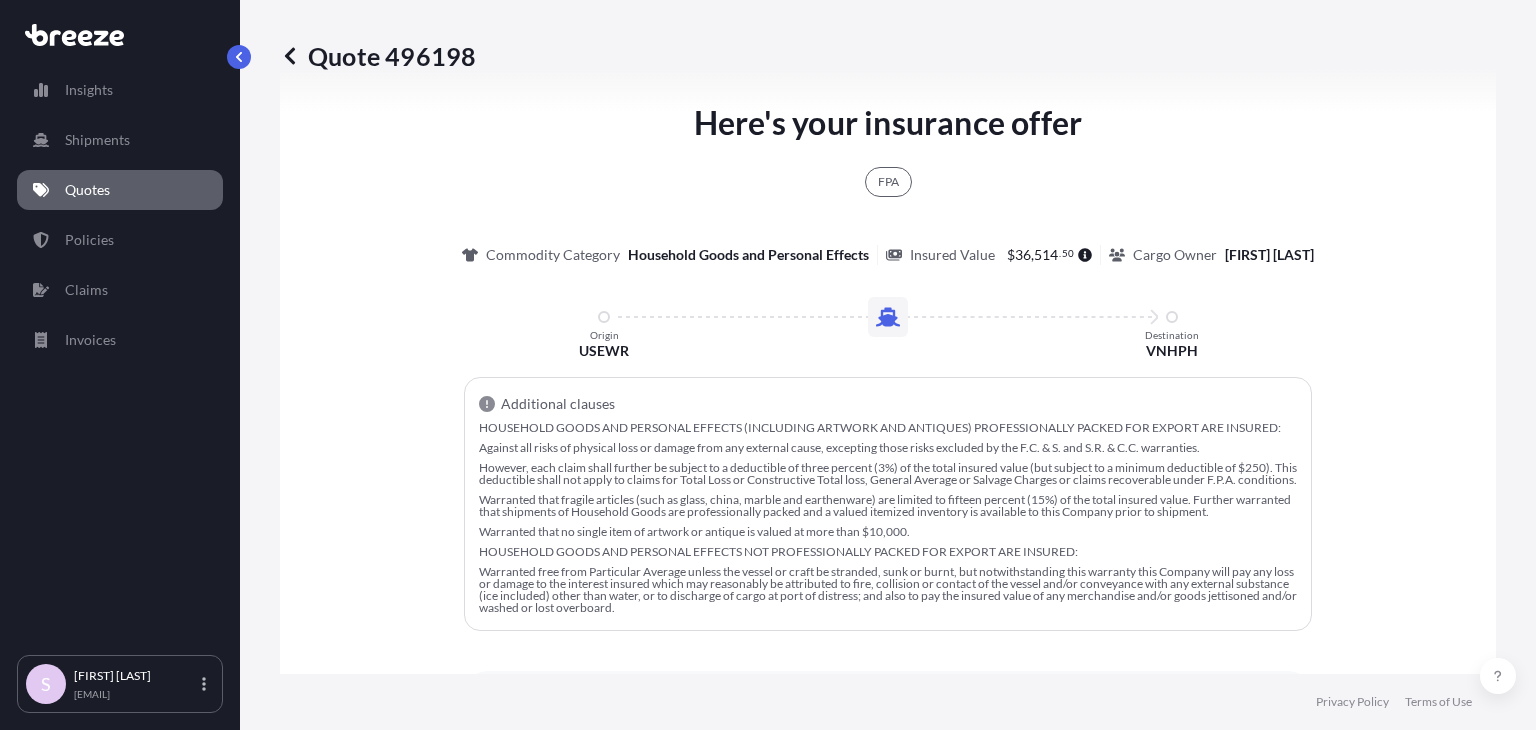 scroll, scrollTop: 1671, scrollLeft: 0, axis: vertical 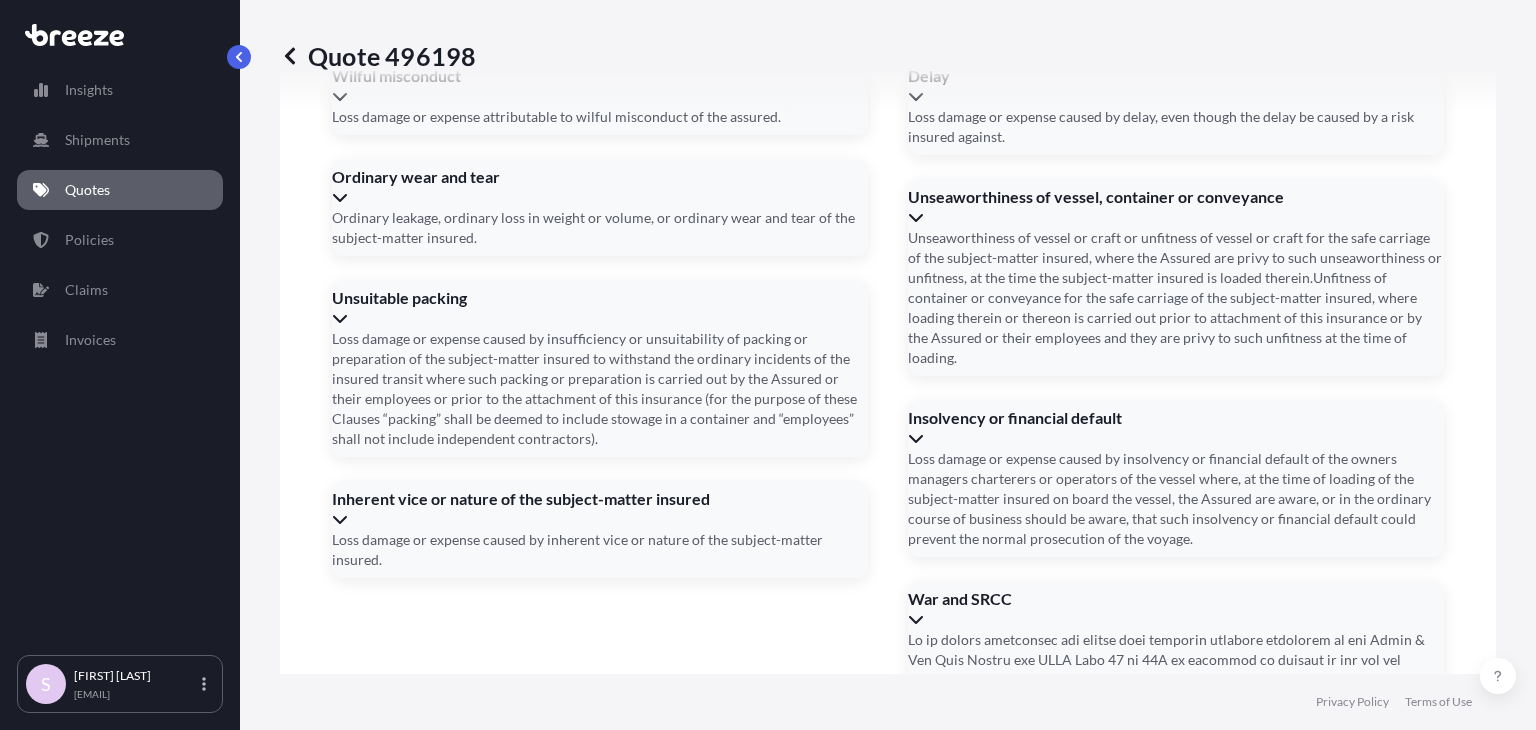 click on "Date of Arrival   *" at bounding box center (886, 1421) 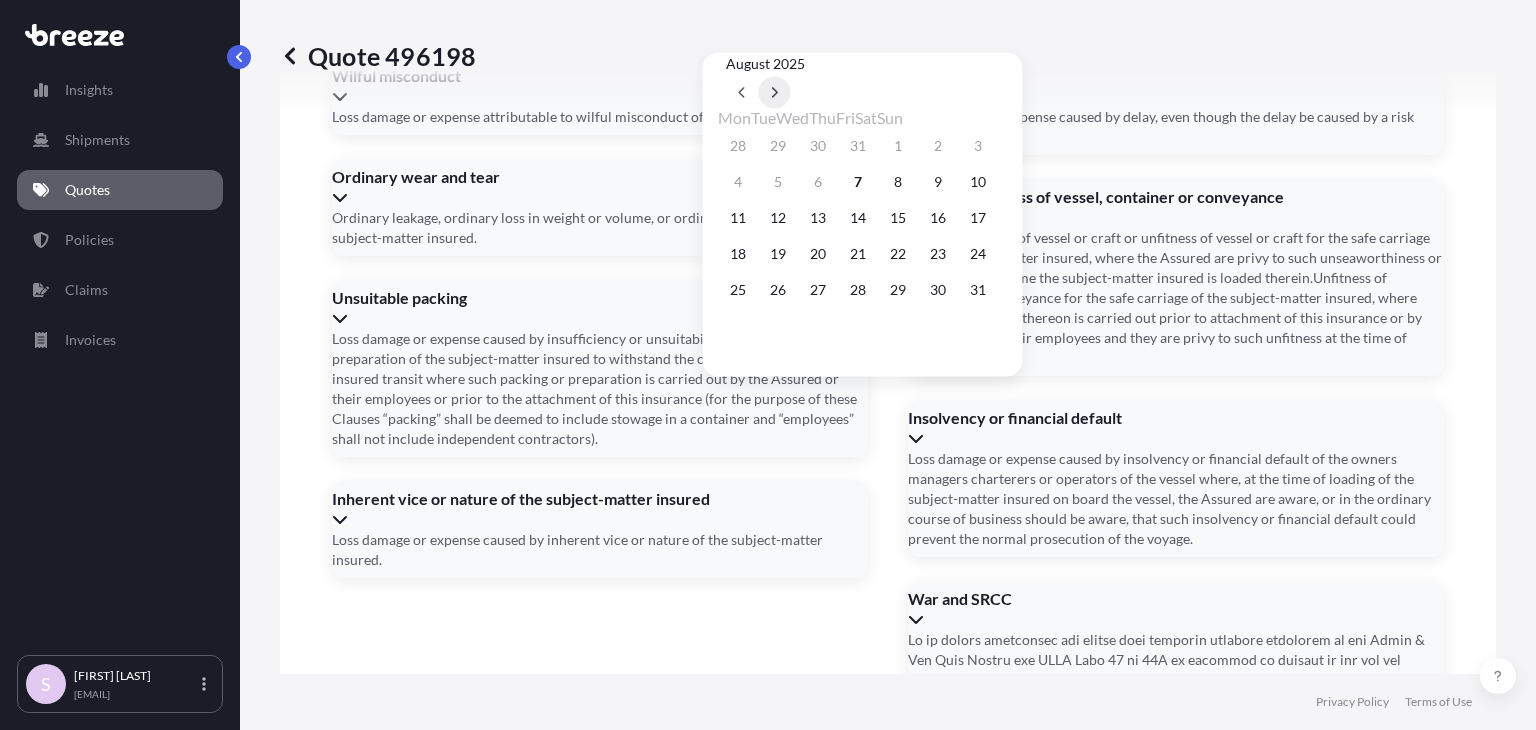 click at bounding box center [774, 92] 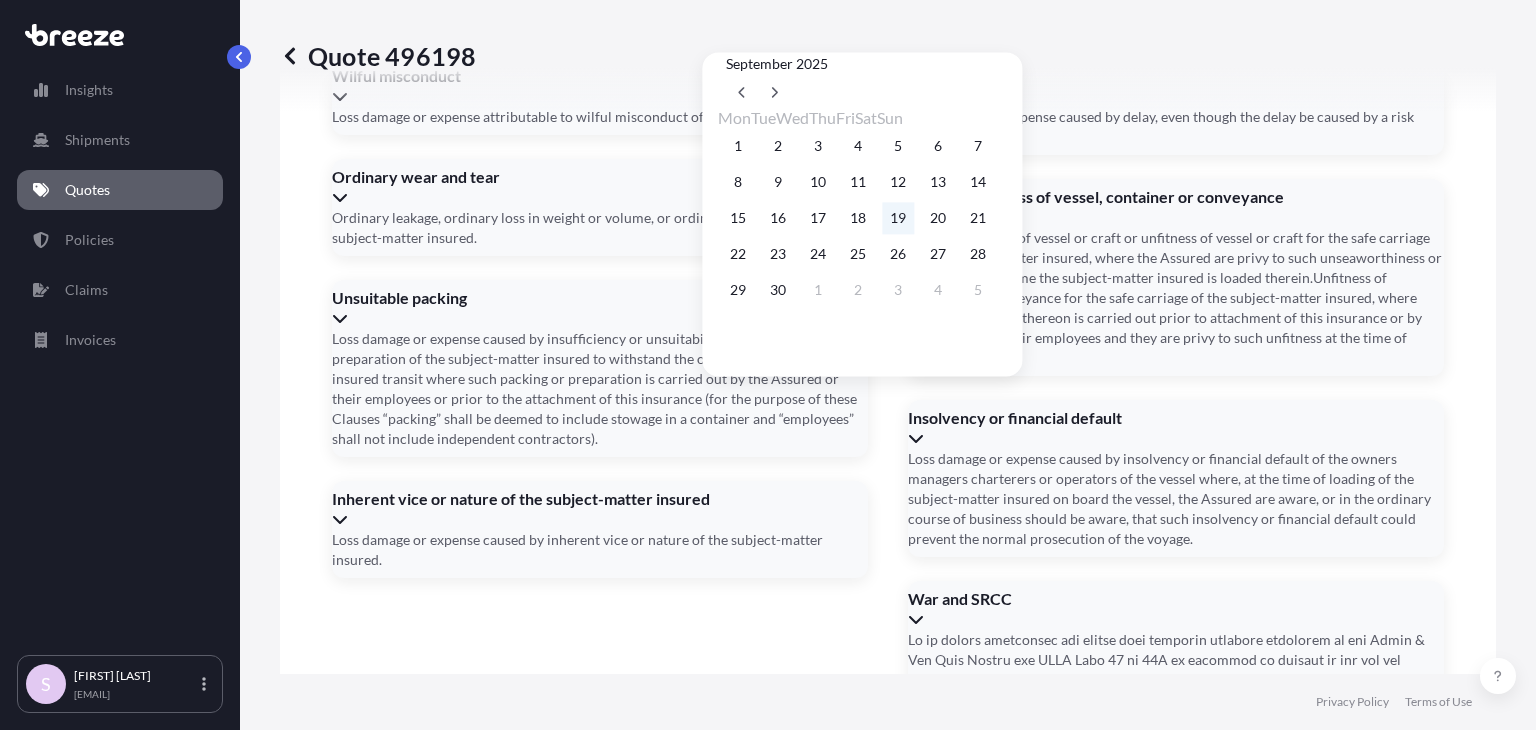 click on "19" at bounding box center [898, 218] 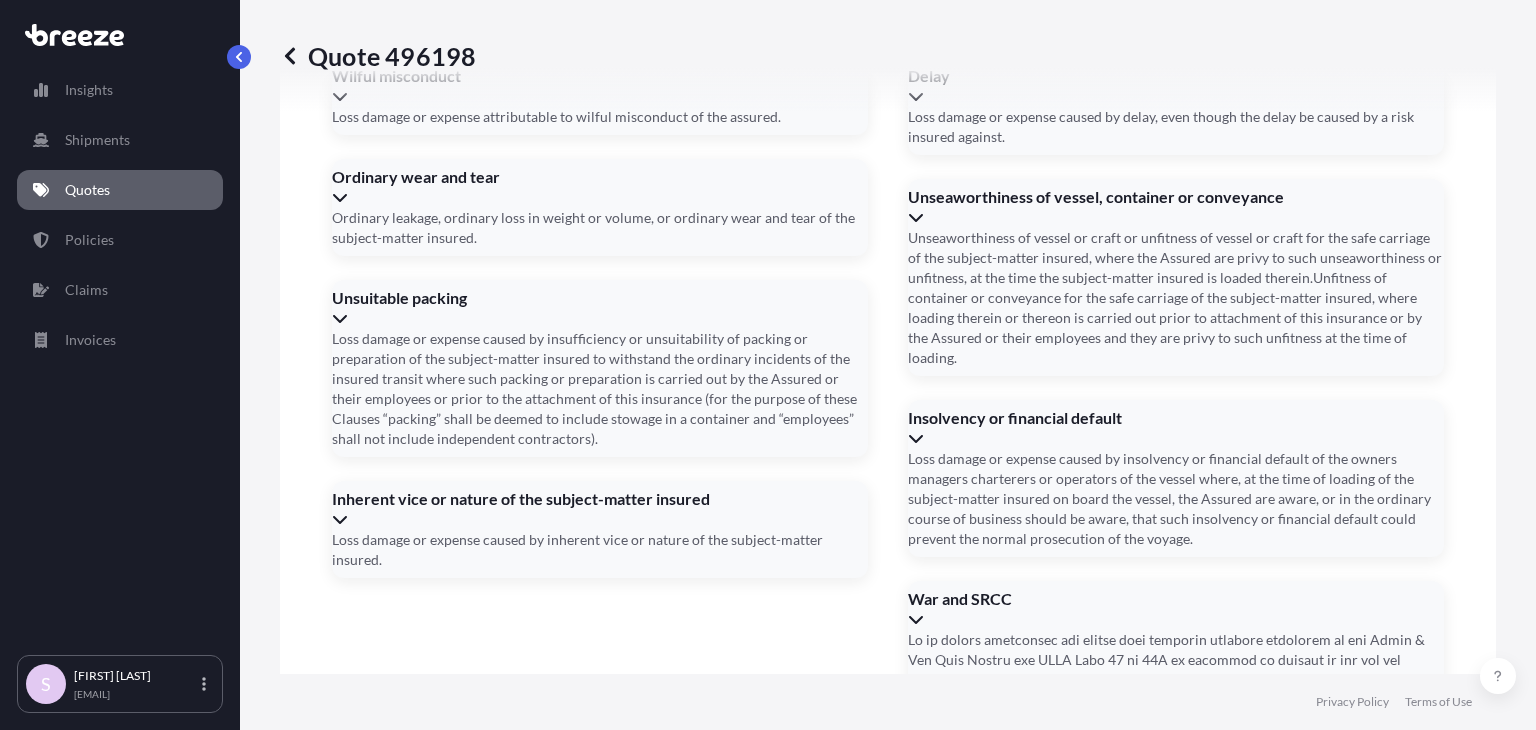 type 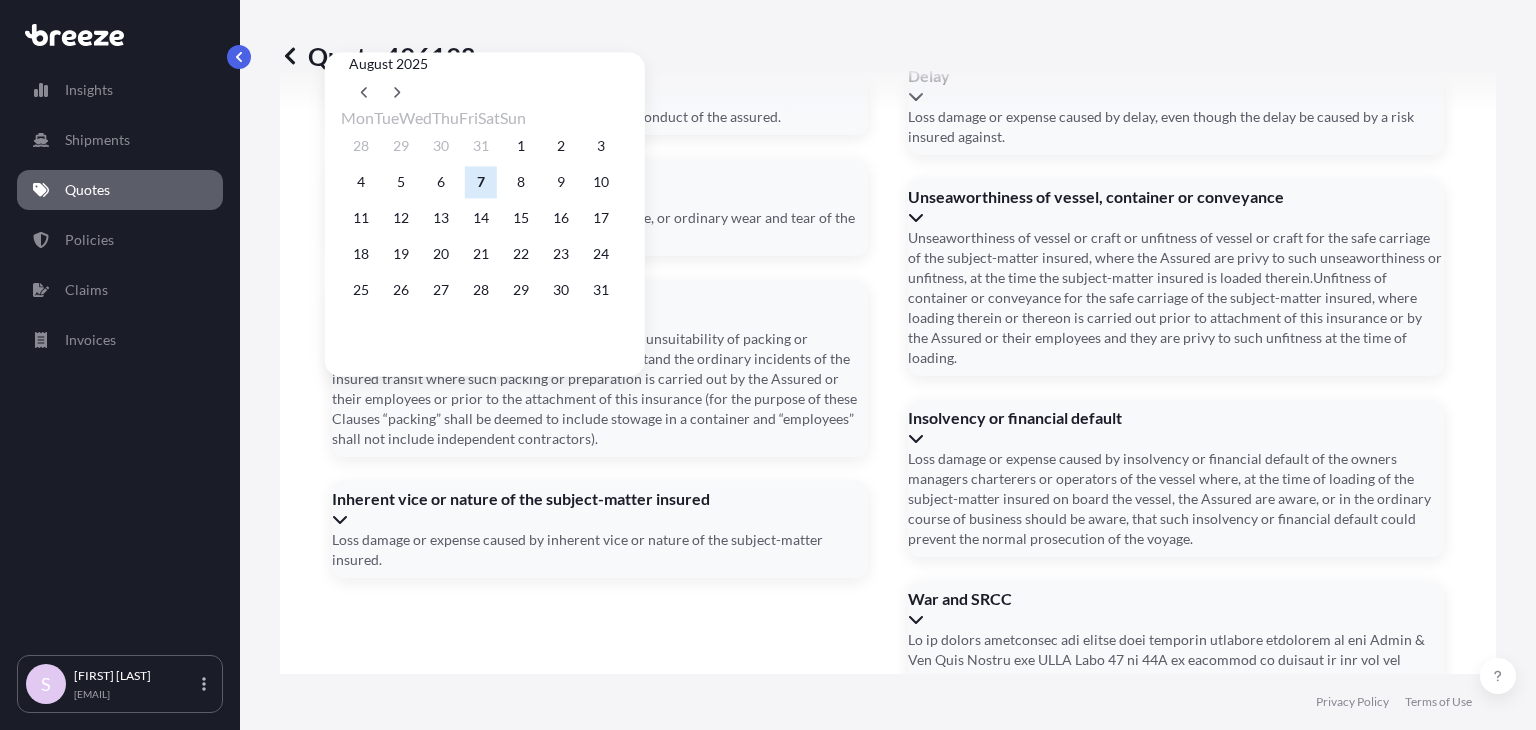 click 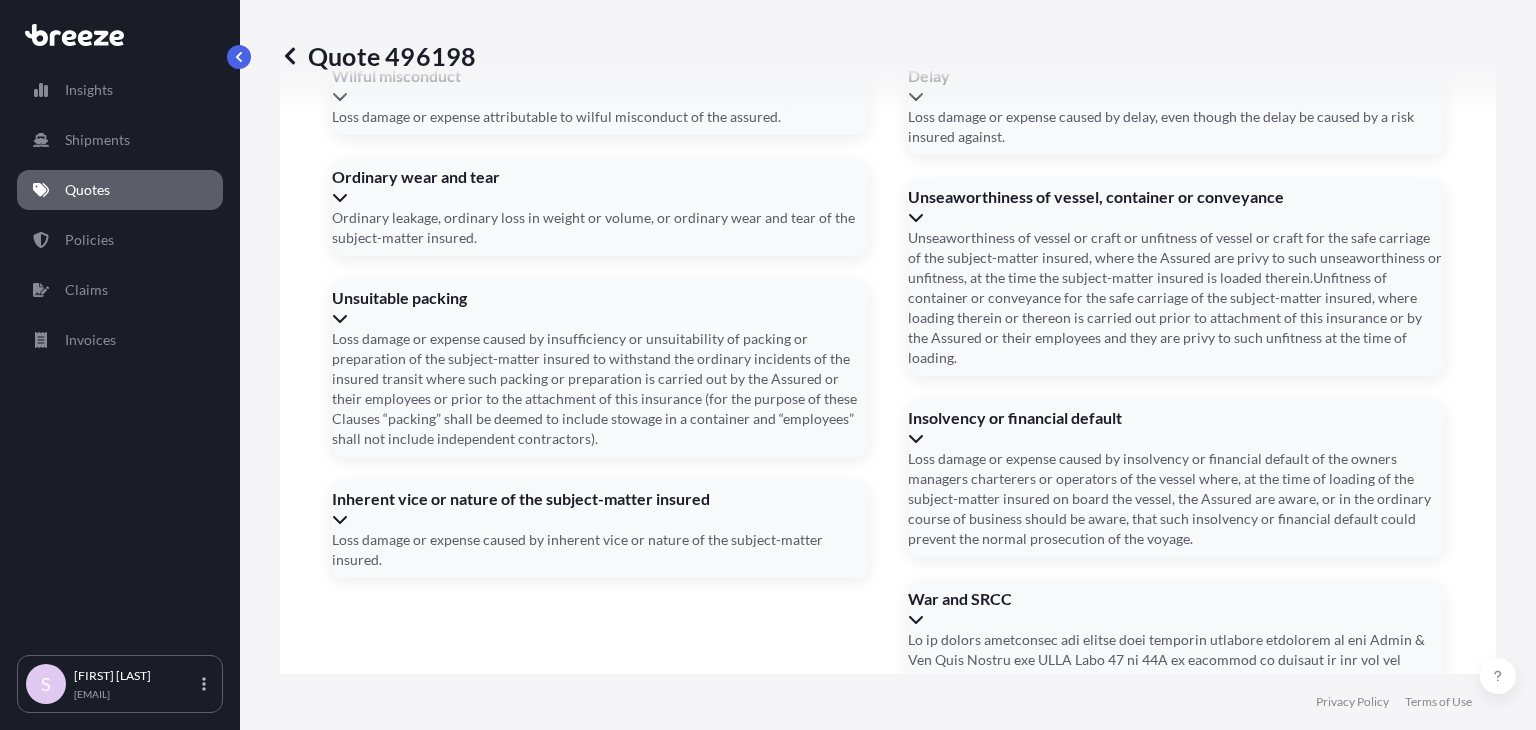 click on "08/07/2025" at bounding box center (503, 1421) 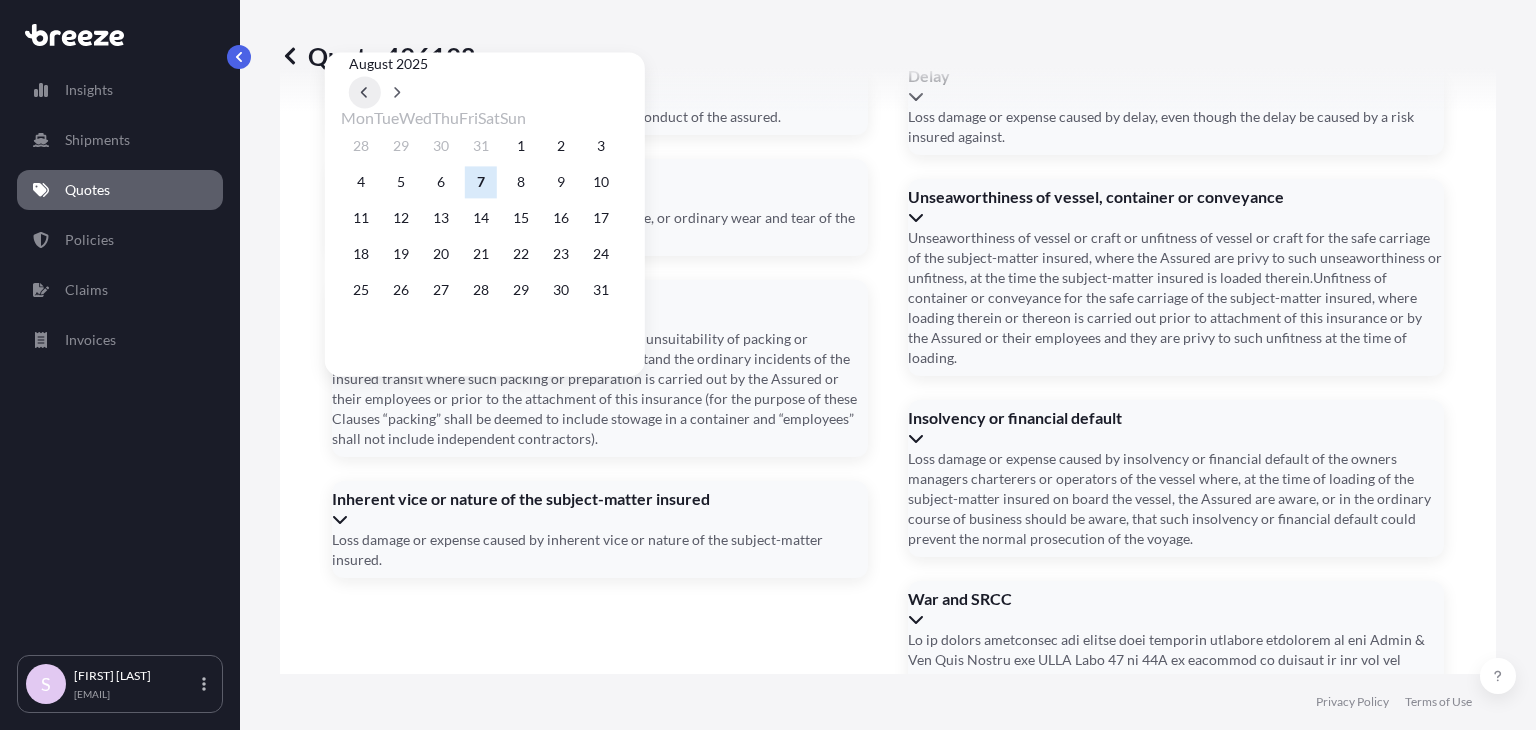 click at bounding box center [365, 92] 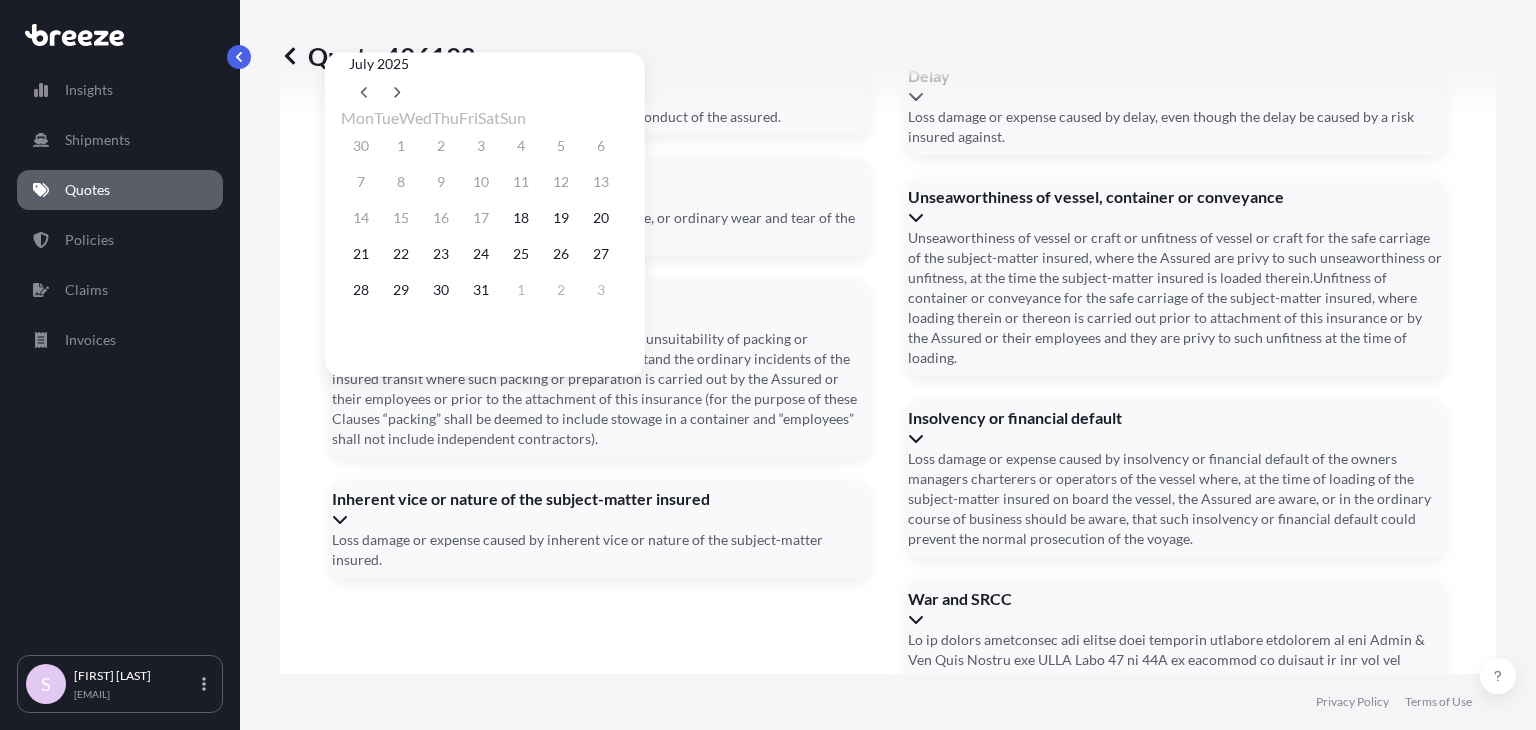 type 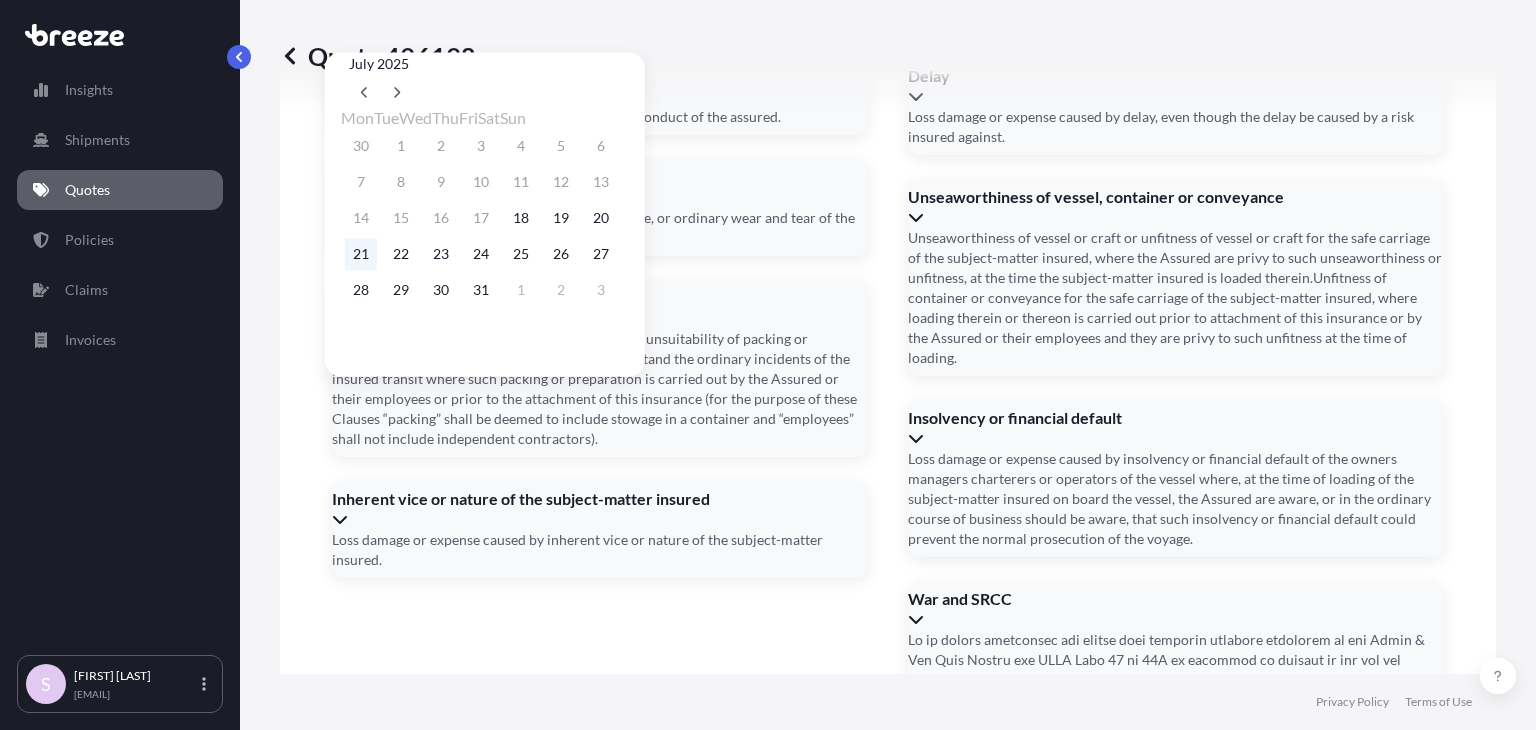 click on "21" at bounding box center (361, 254) 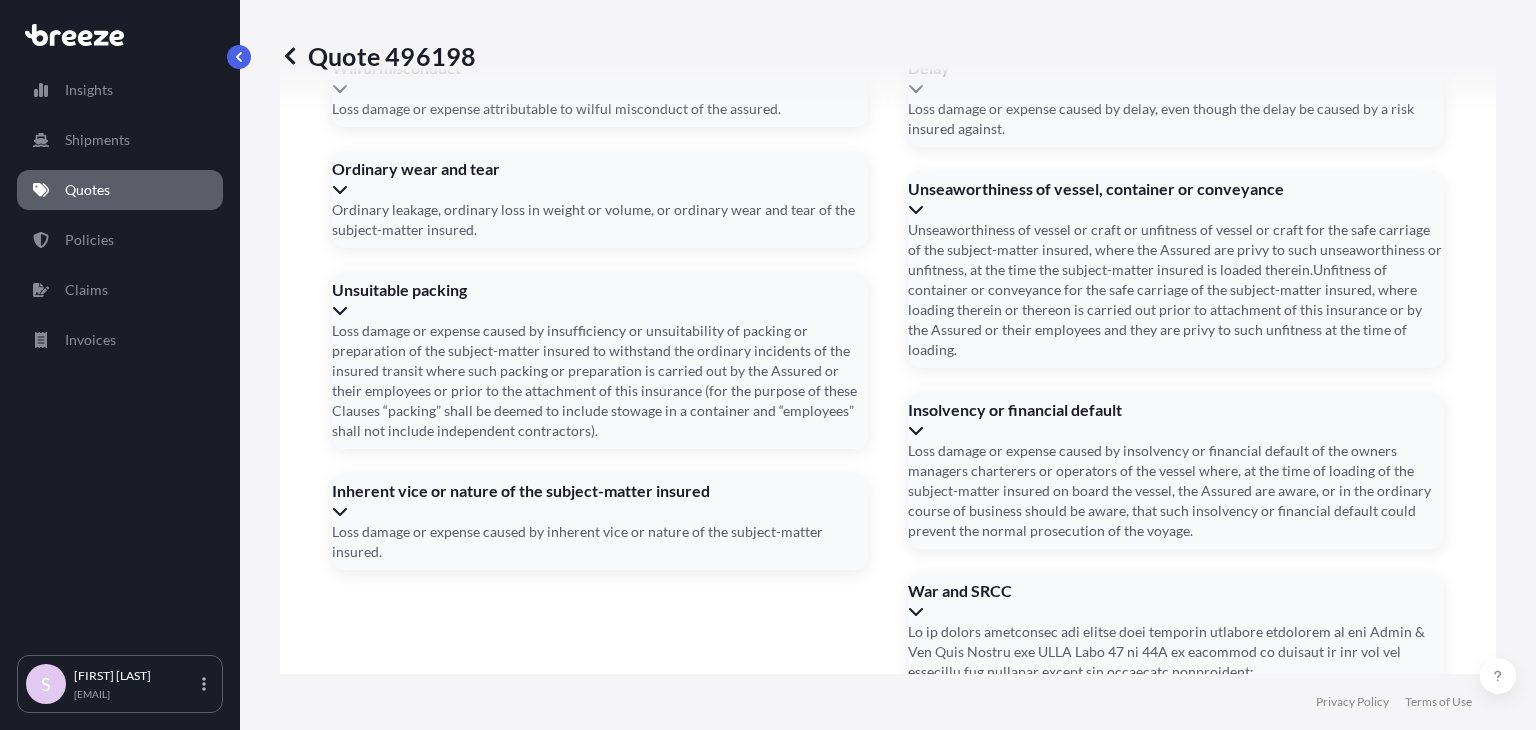 scroll, scrollTop: 3137, scrollLeft: 0, axis: vertical 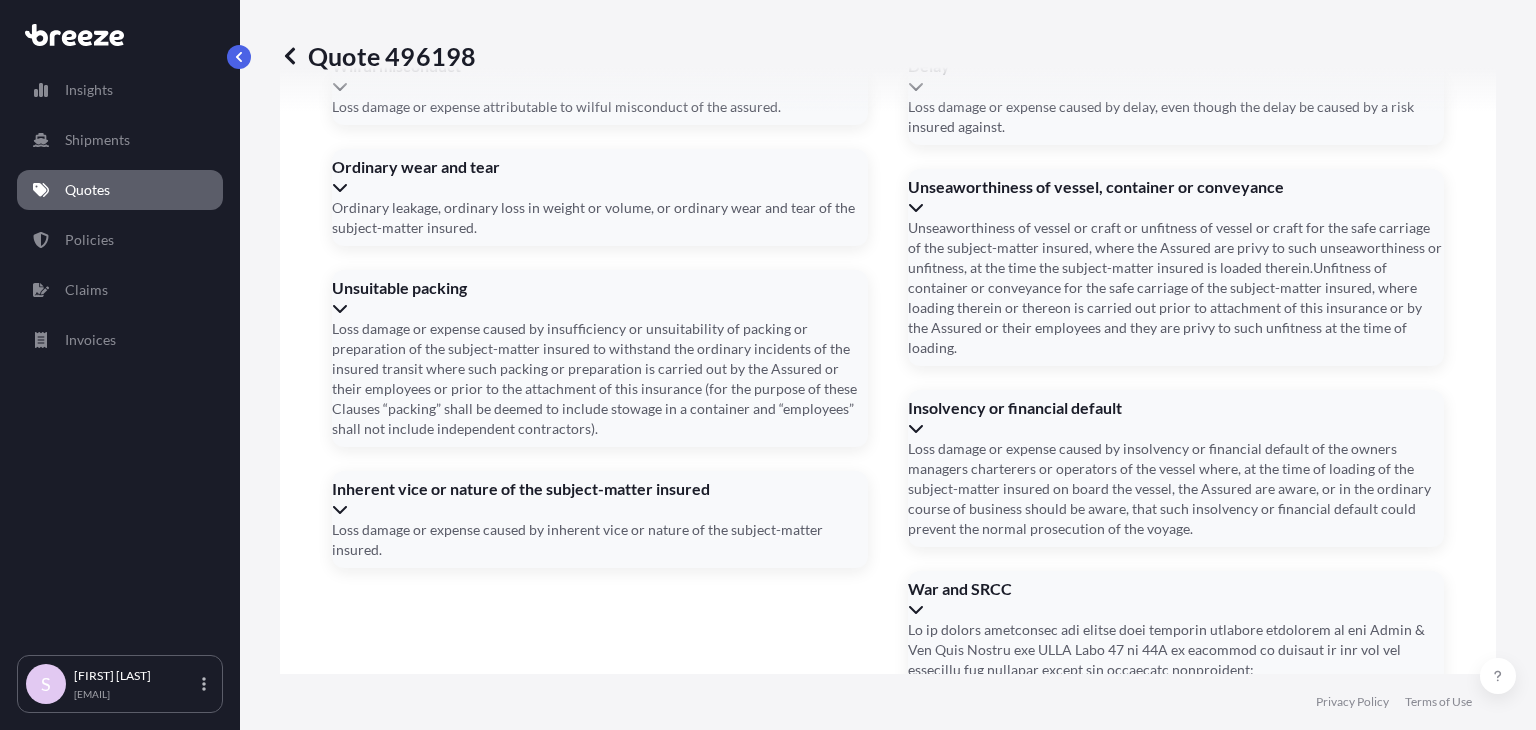 click on "Container Number(s)" at bounding box center [886, 1491] 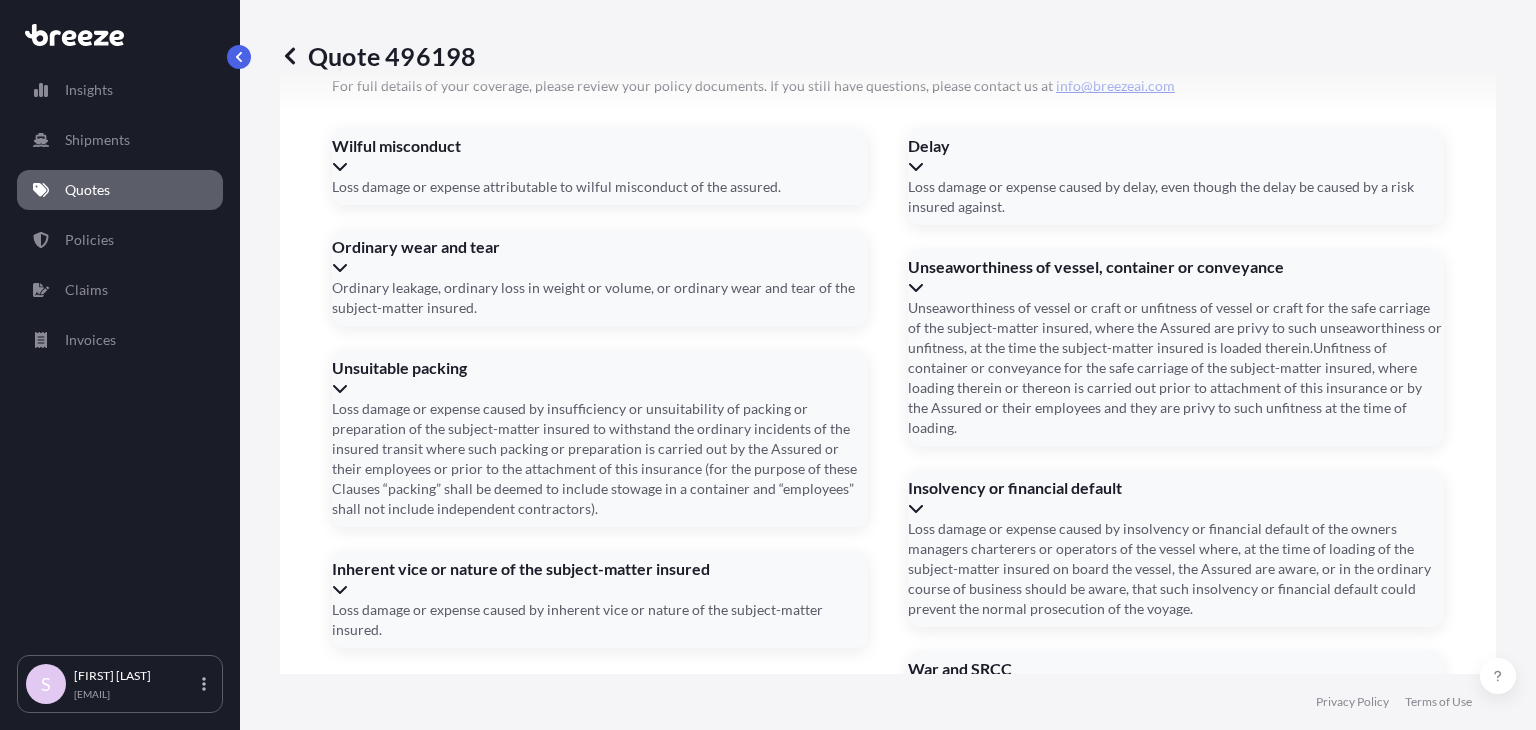 scroll, scrollTop: 2937, scrollLeft: 0, axis: vertical 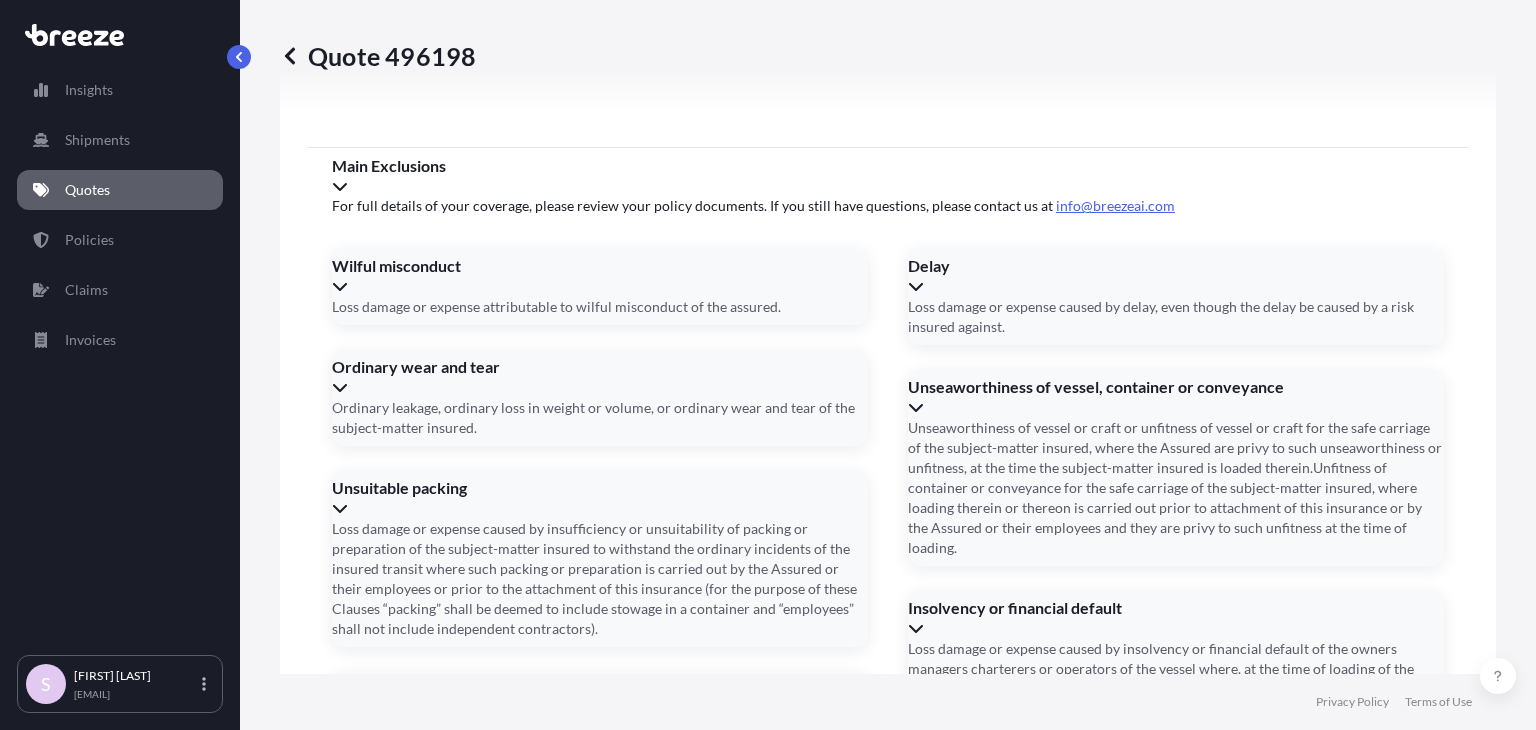 click on "Address   *" at bounding box center [886, 1483] 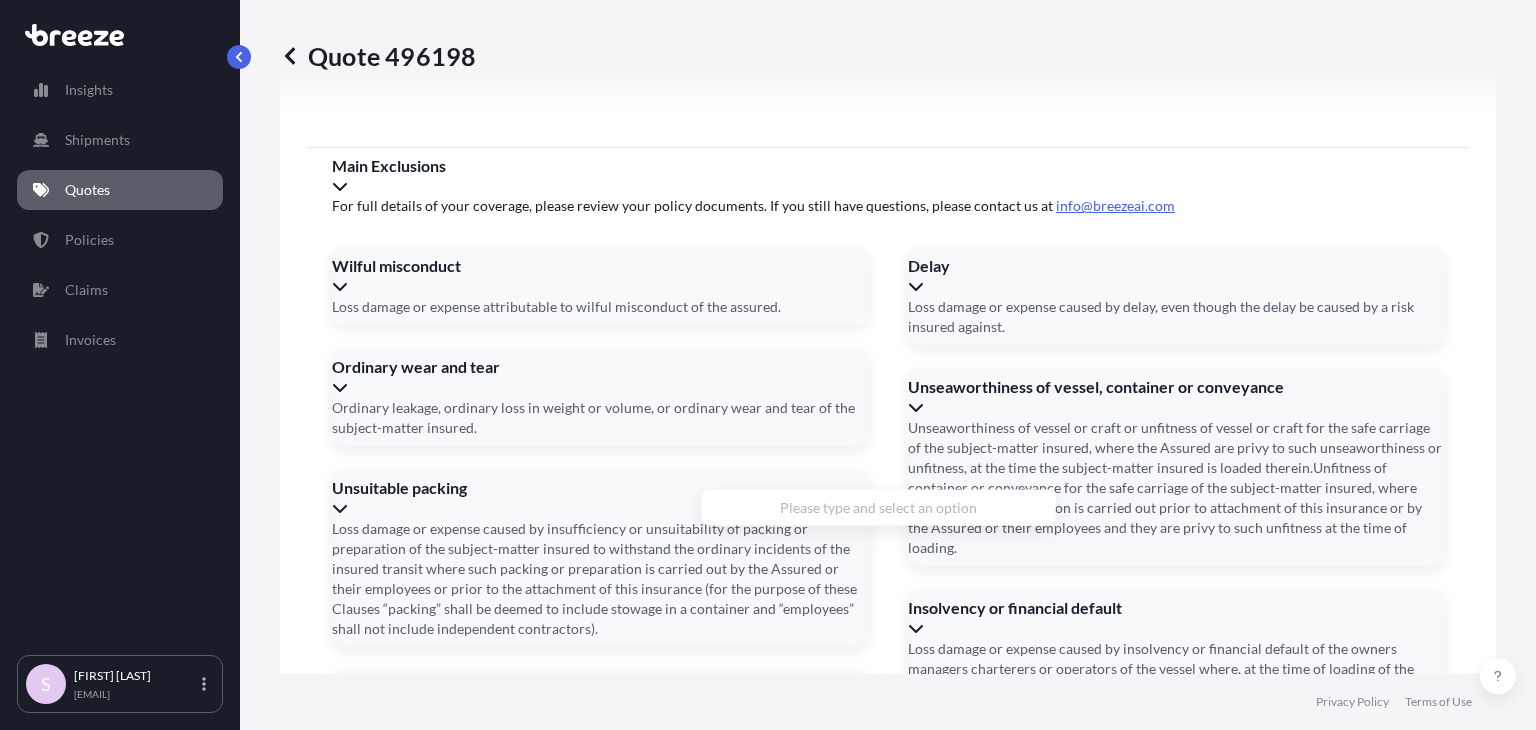 click on "Address   *" at bounding box center [886, 1483] 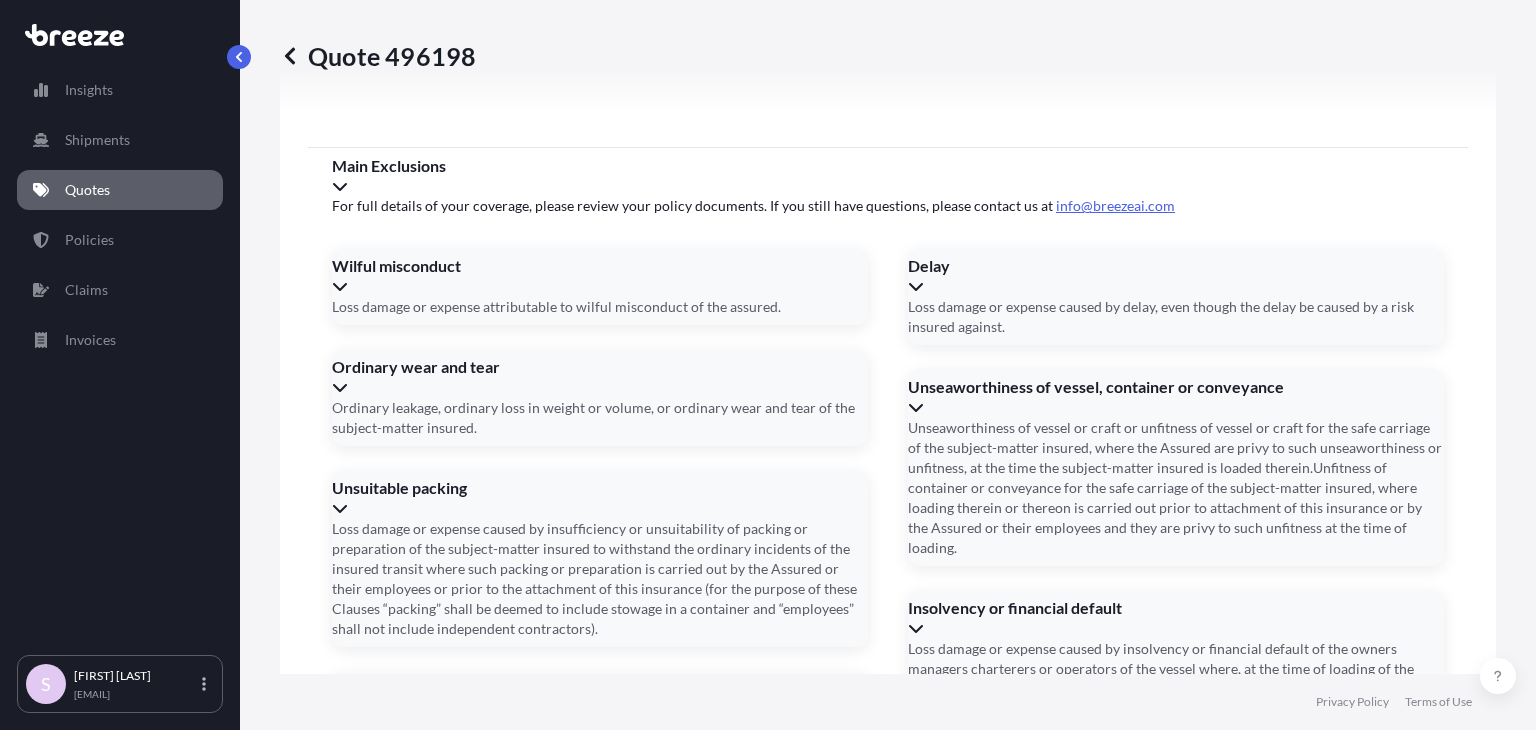 paste on "[NUMBER], [STREET], [APT], [CITY], [STATE], [COUNTRY] - [POSTAL_CODE]" 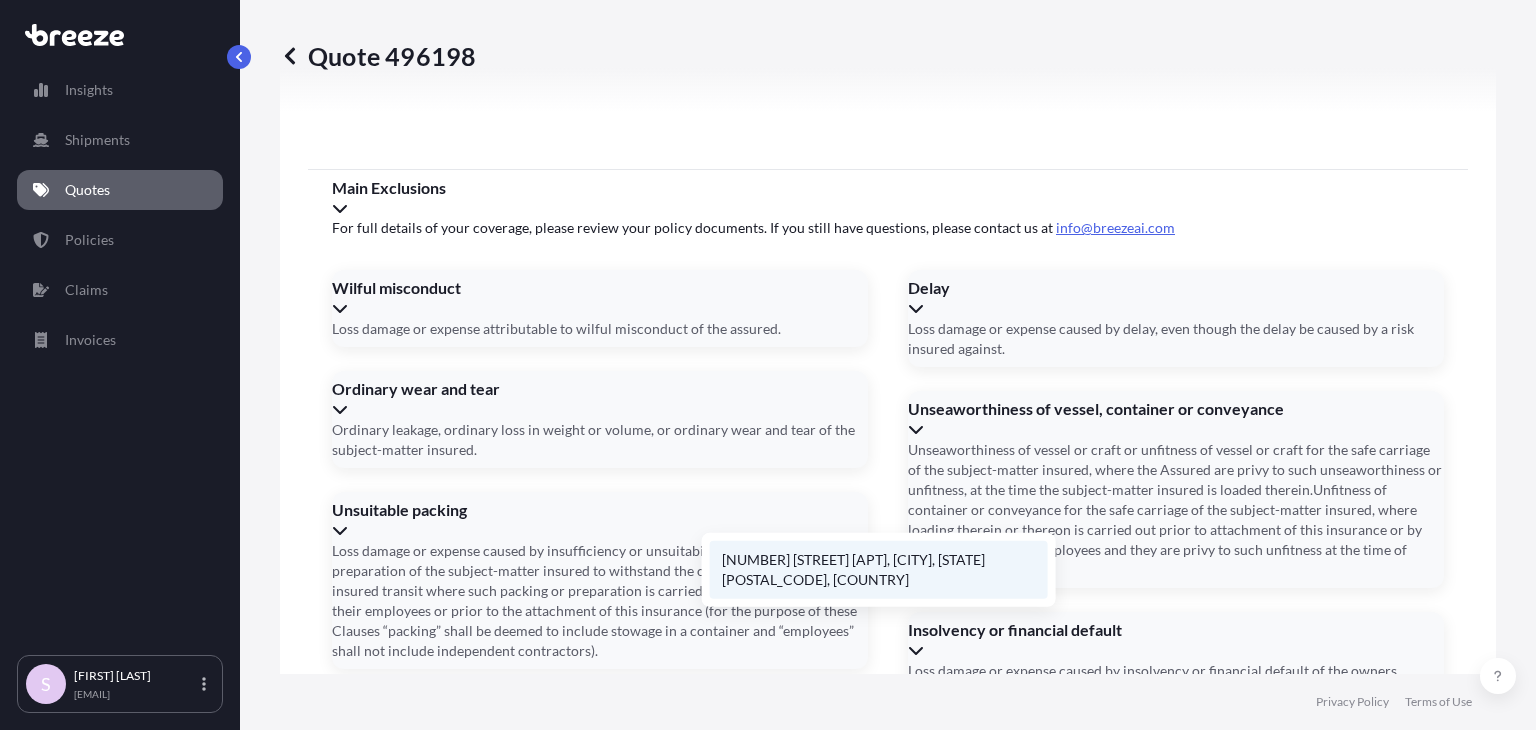 click on "[NUMBER] [STREET] [APT], [CITY], [STATE] [POSTAL_CODE], [COUNTRY]" at bounding box center (879, 570) 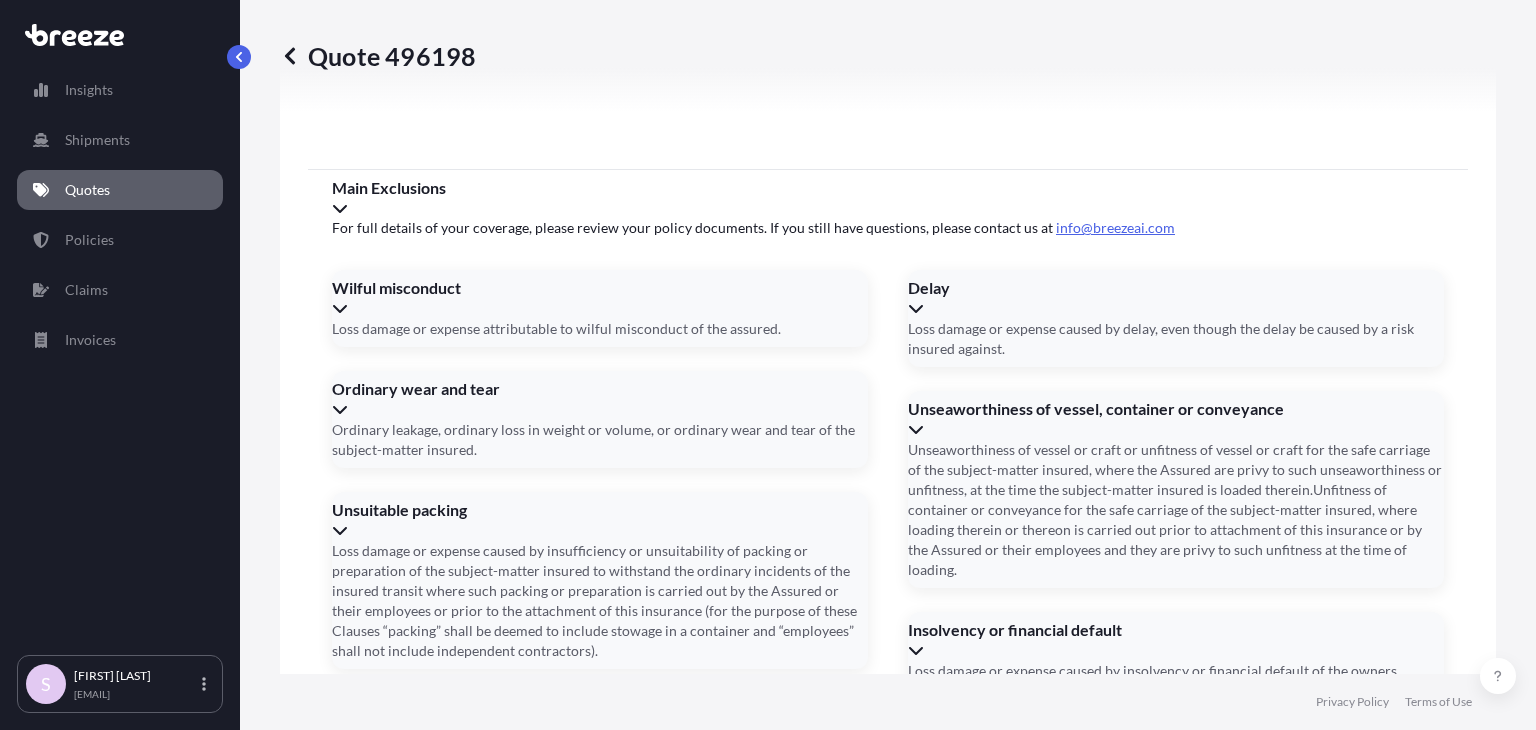 scroll, scrollTop: 0, scrollLeft: 0, axis: both 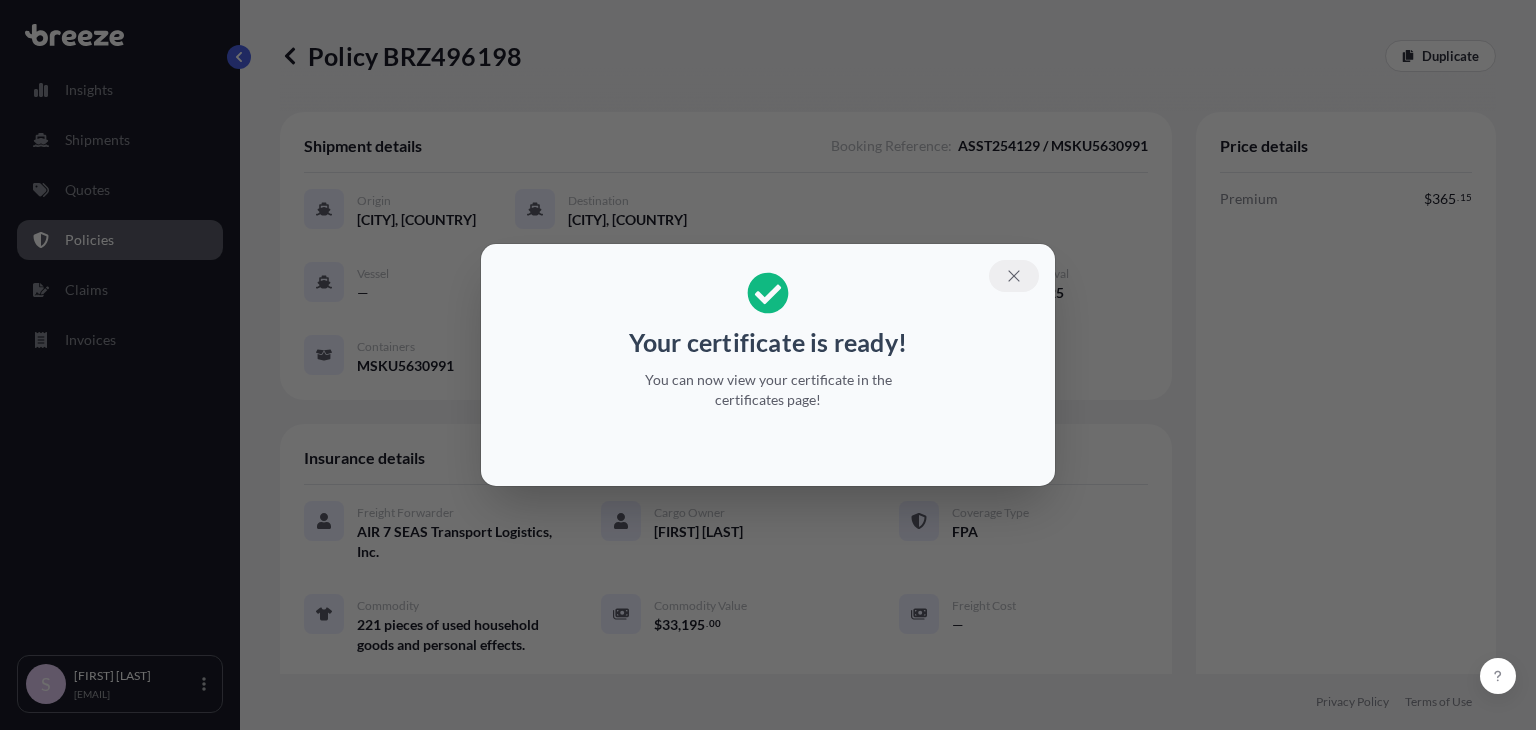 click 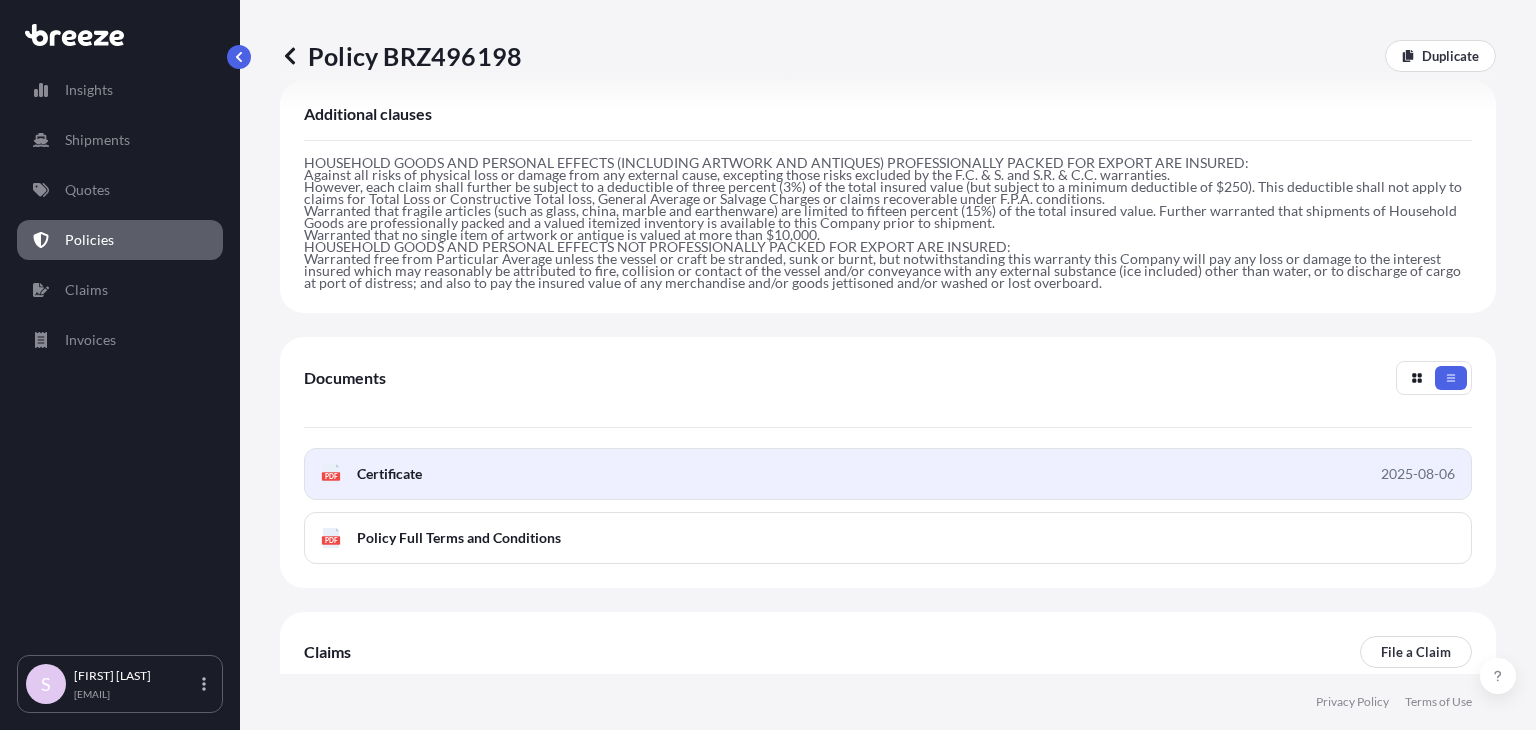 scroll, scrollTop: 820, scrollLeft: 0, axis: vertical 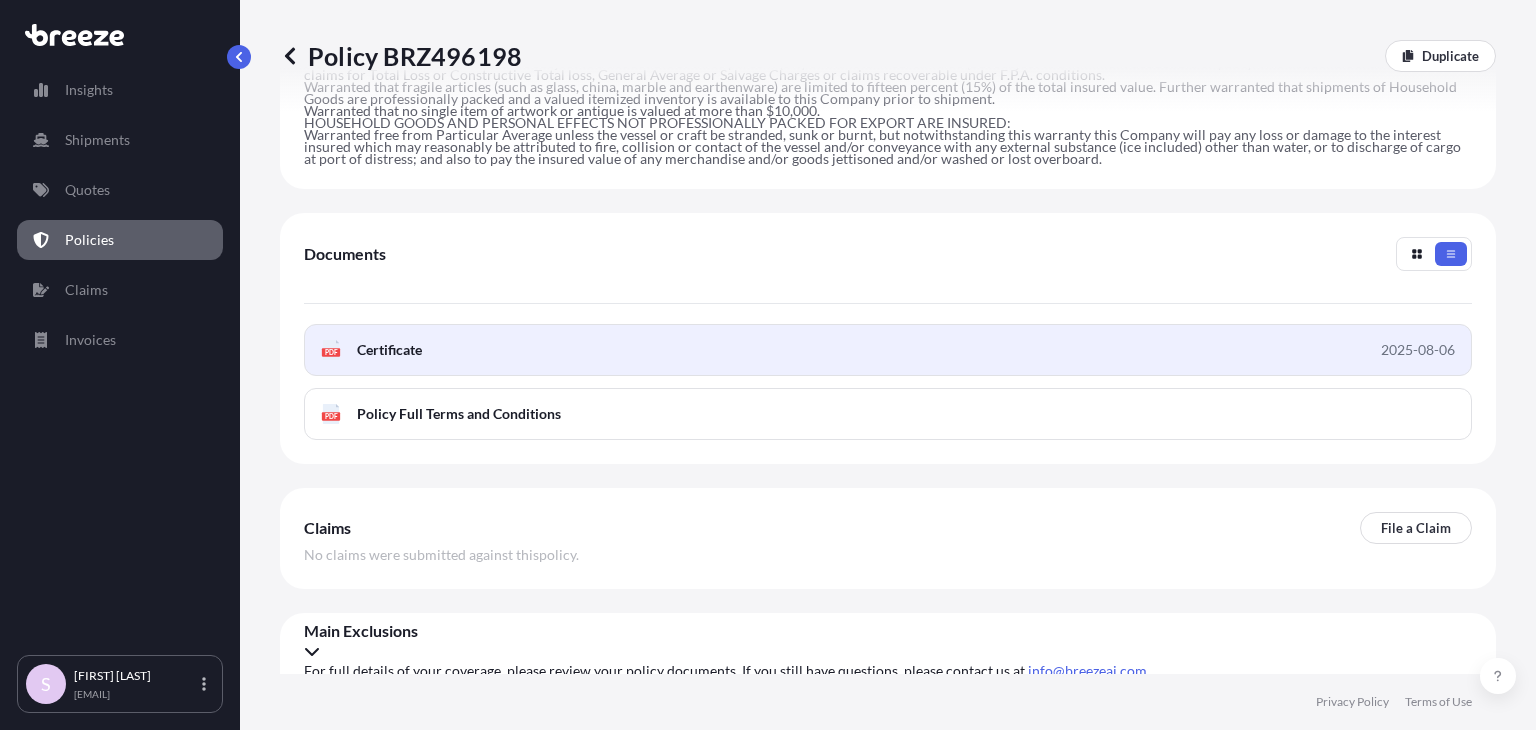 click on "Certificate" at bounding box center [389, 350] 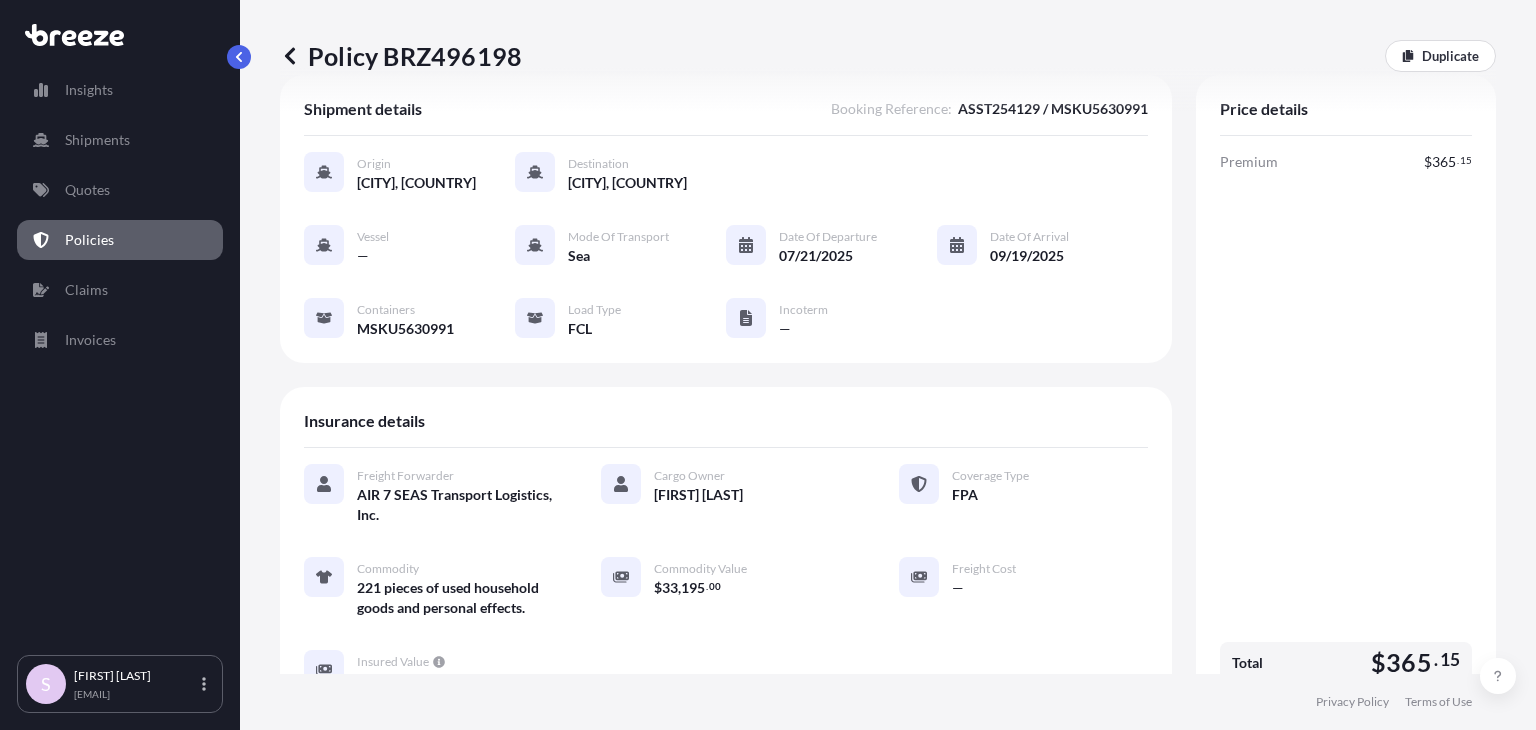 scroll, scrollTop: 0, scrollLeft: 0, axis: both 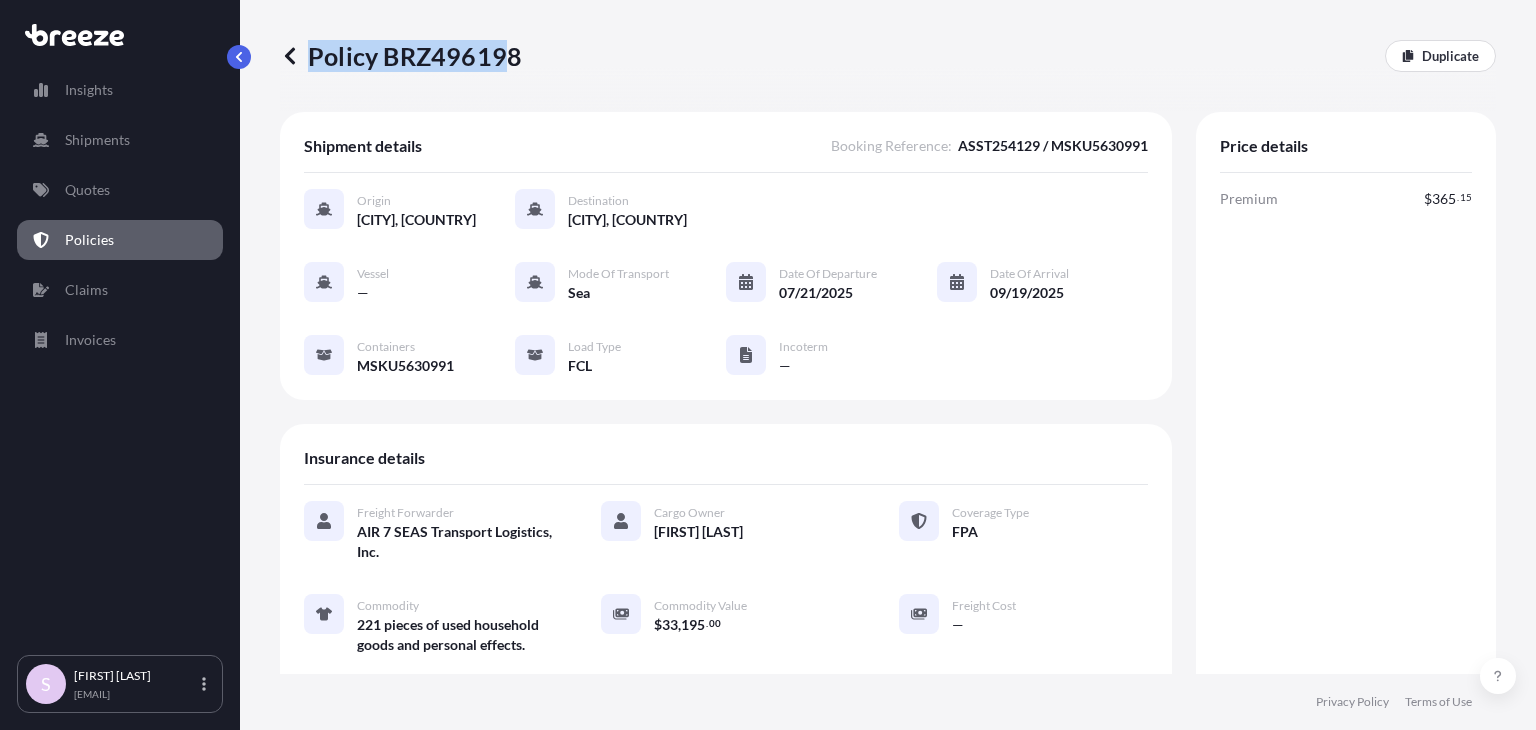 drag, startPoint x: 311, startPoint y: 55, endPoint x: 506, endPoint y: 59, distance: 195.04102 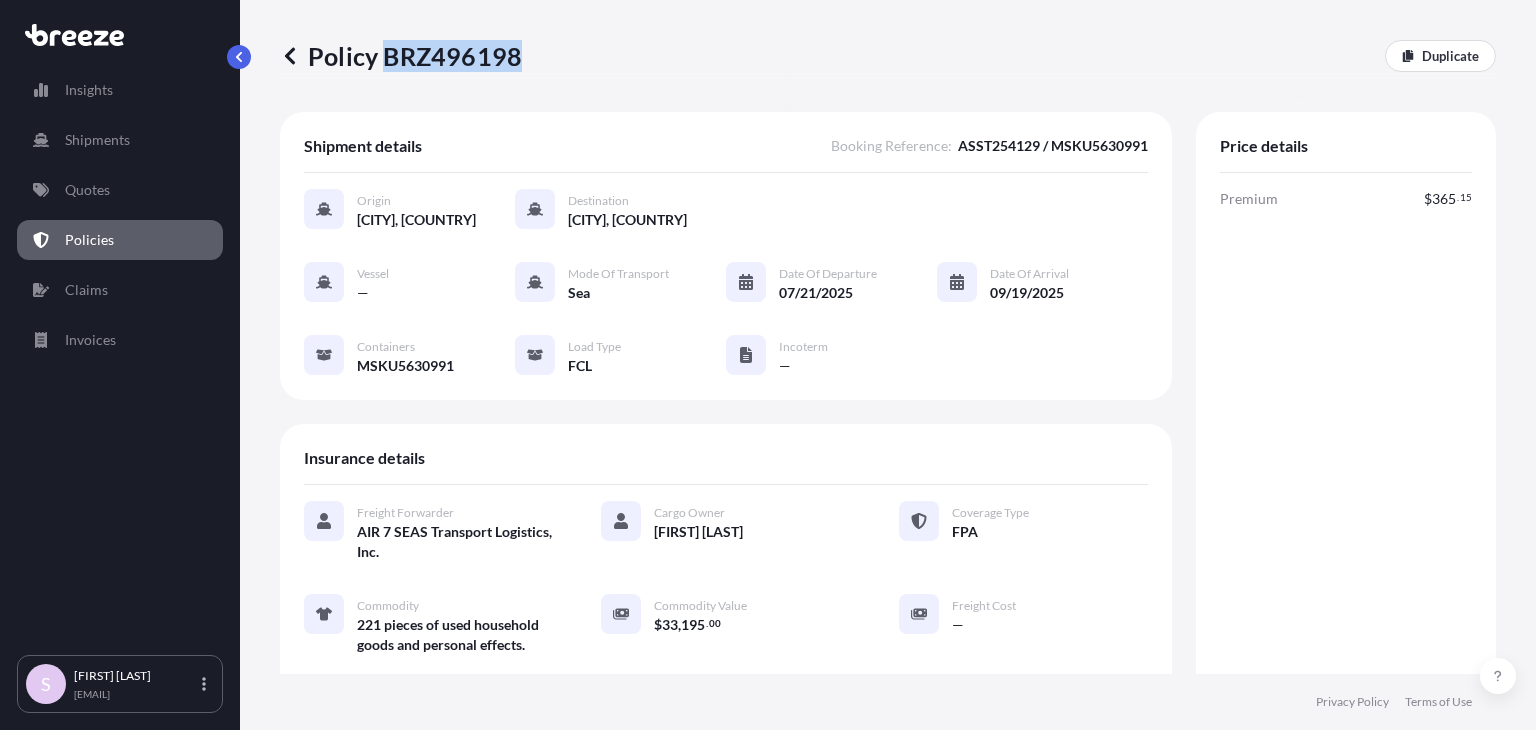 click on "Policy BRZ496198" at bounding box center (401, 56) 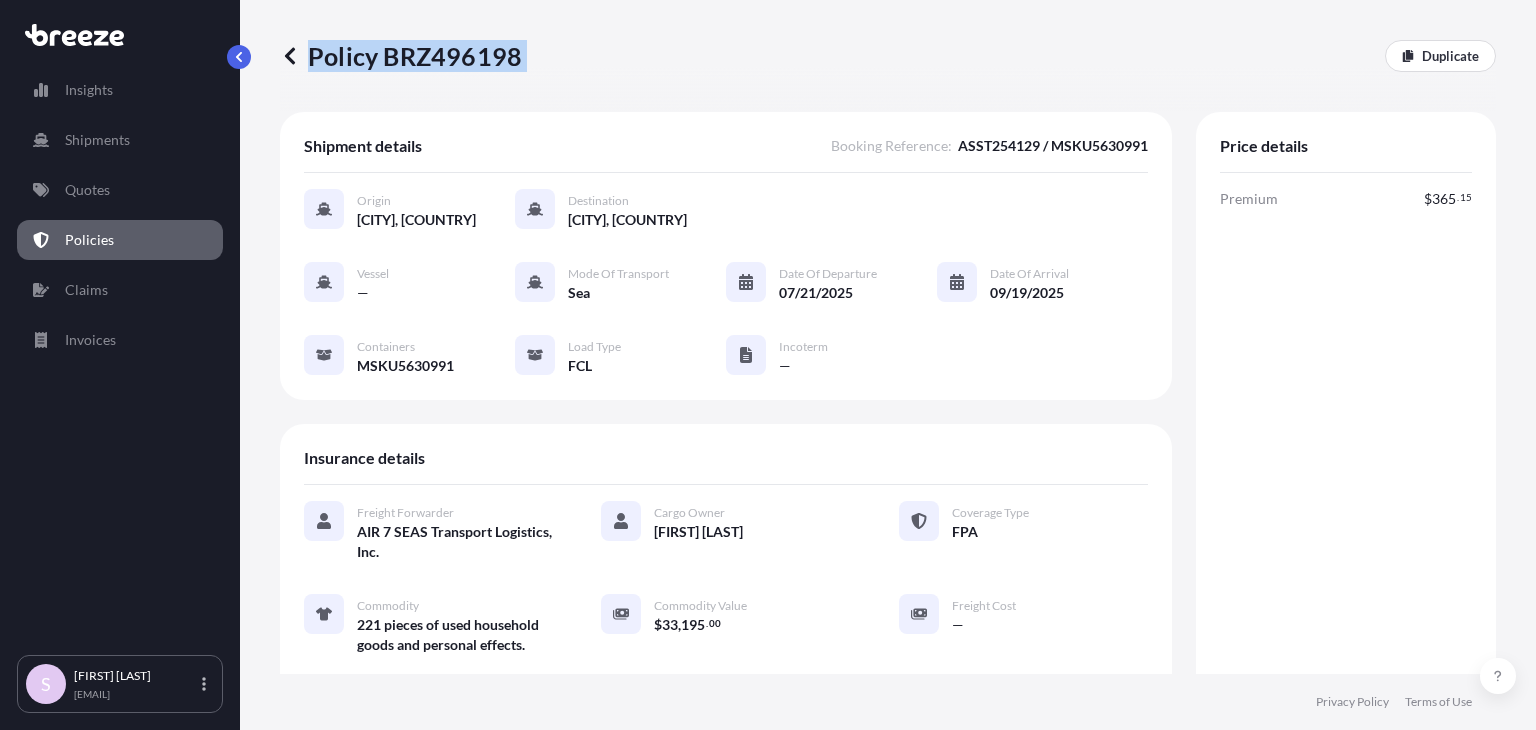 click on "Policy BRZ496198" at bounding box center [401, 56] 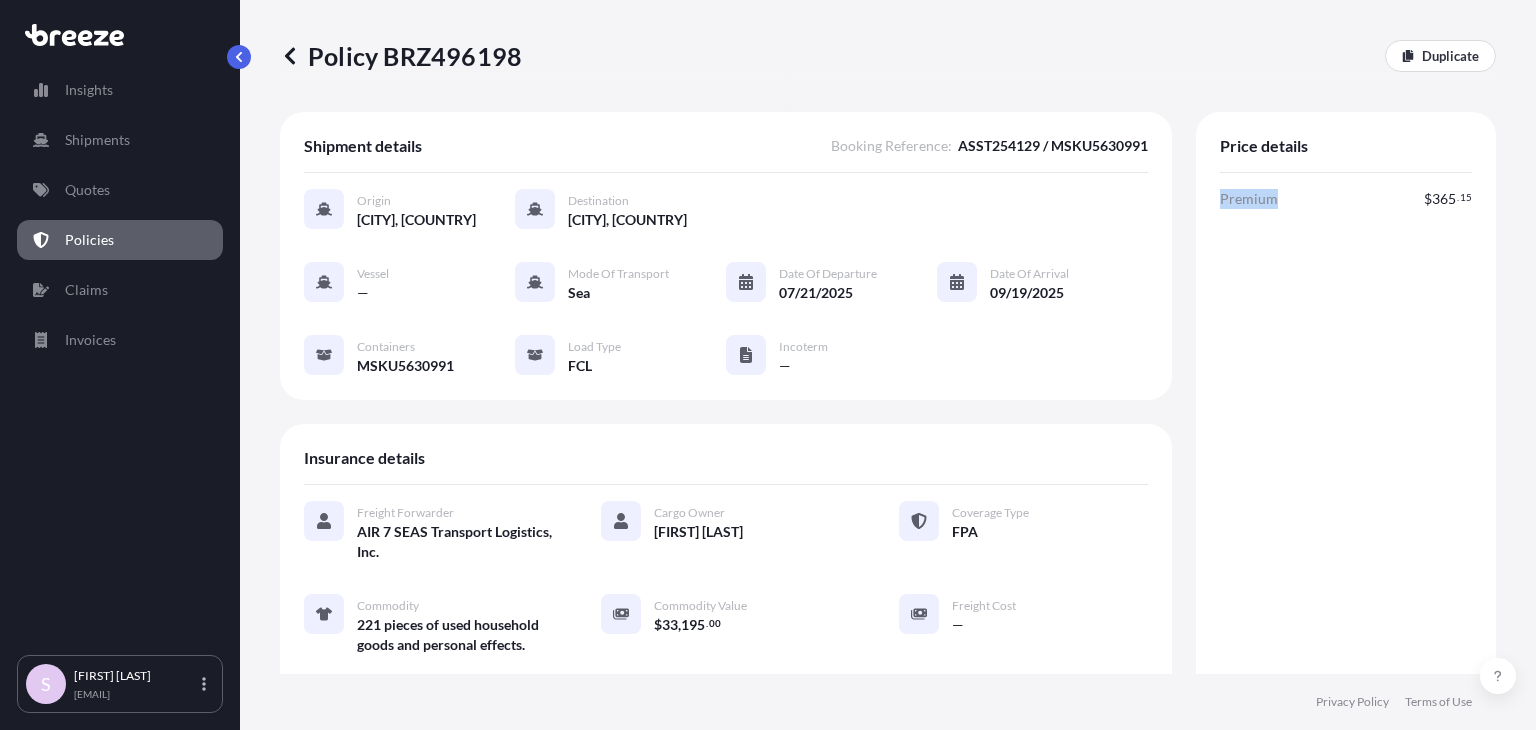 copy on "Premium" 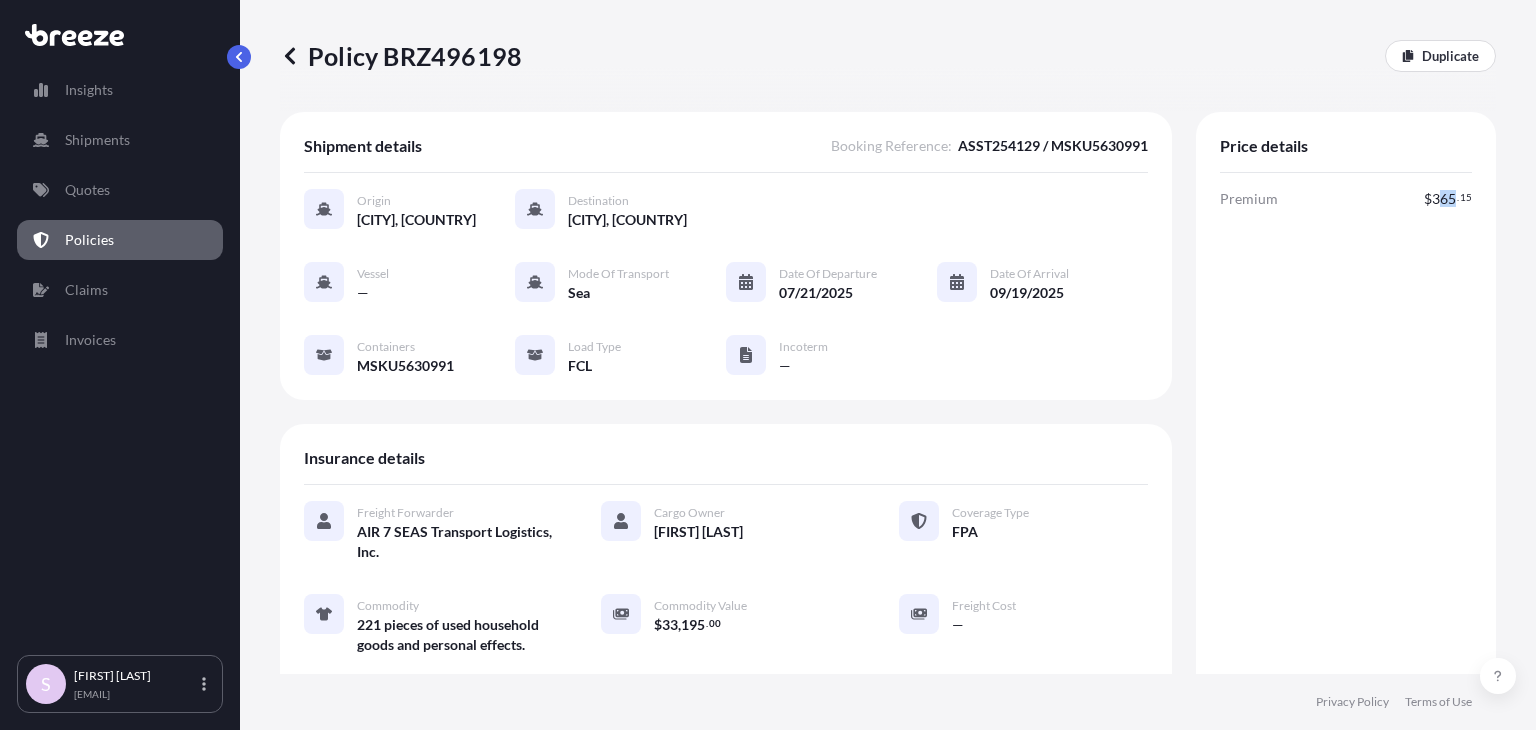 drag, startPoint x: 1421, startPoint y: 195, endPoint x: 1439, endPoint y: 197, distance: 18.110771 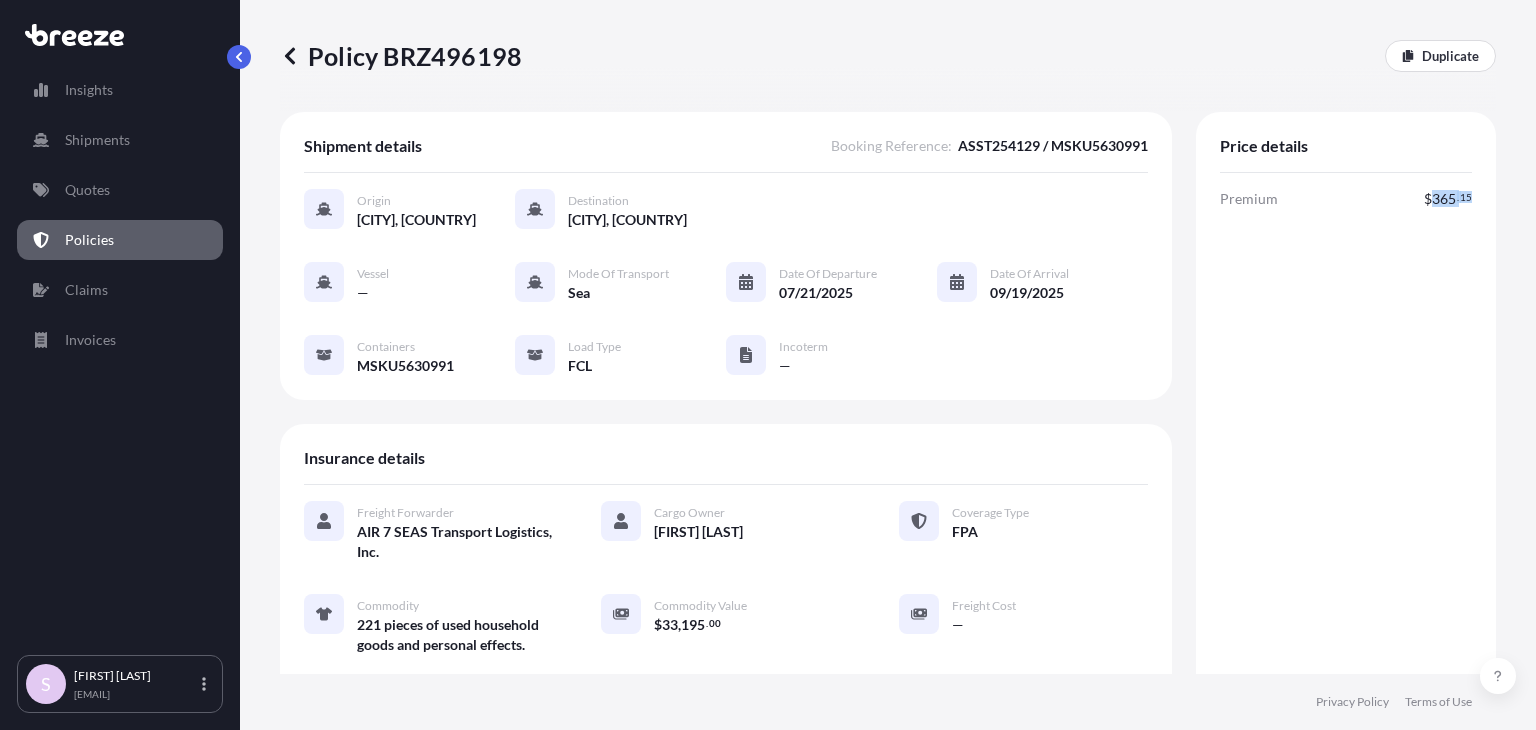 drag, startPoint x: 1418, startPoint y: 198, endPoint x: 1458, endPoint y: 203, distance: 40.311287 